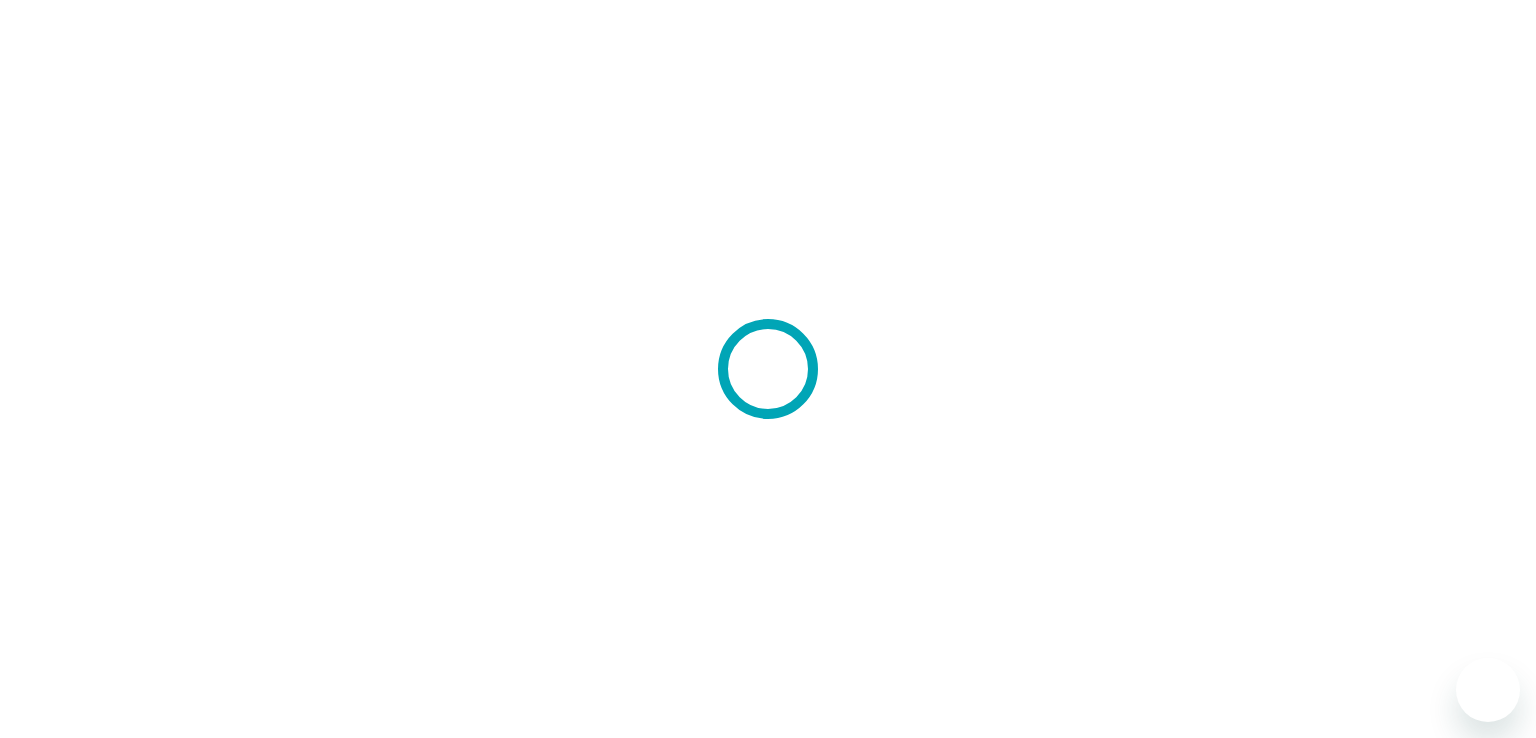 scroll, scrollTop: 0, scrollLeft: 0, axis: both 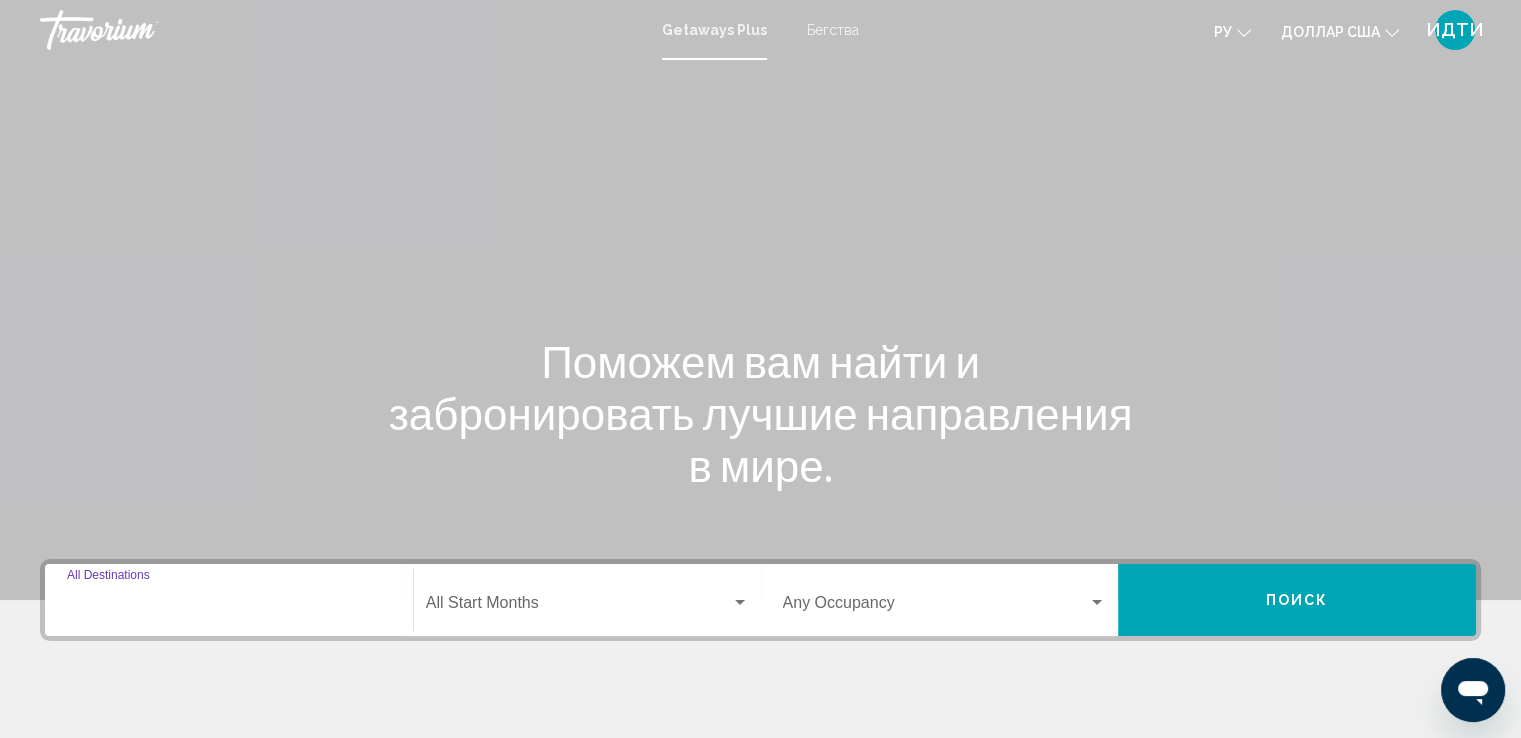 click on "Destination All Destinations" at bounding box center [229, 607] 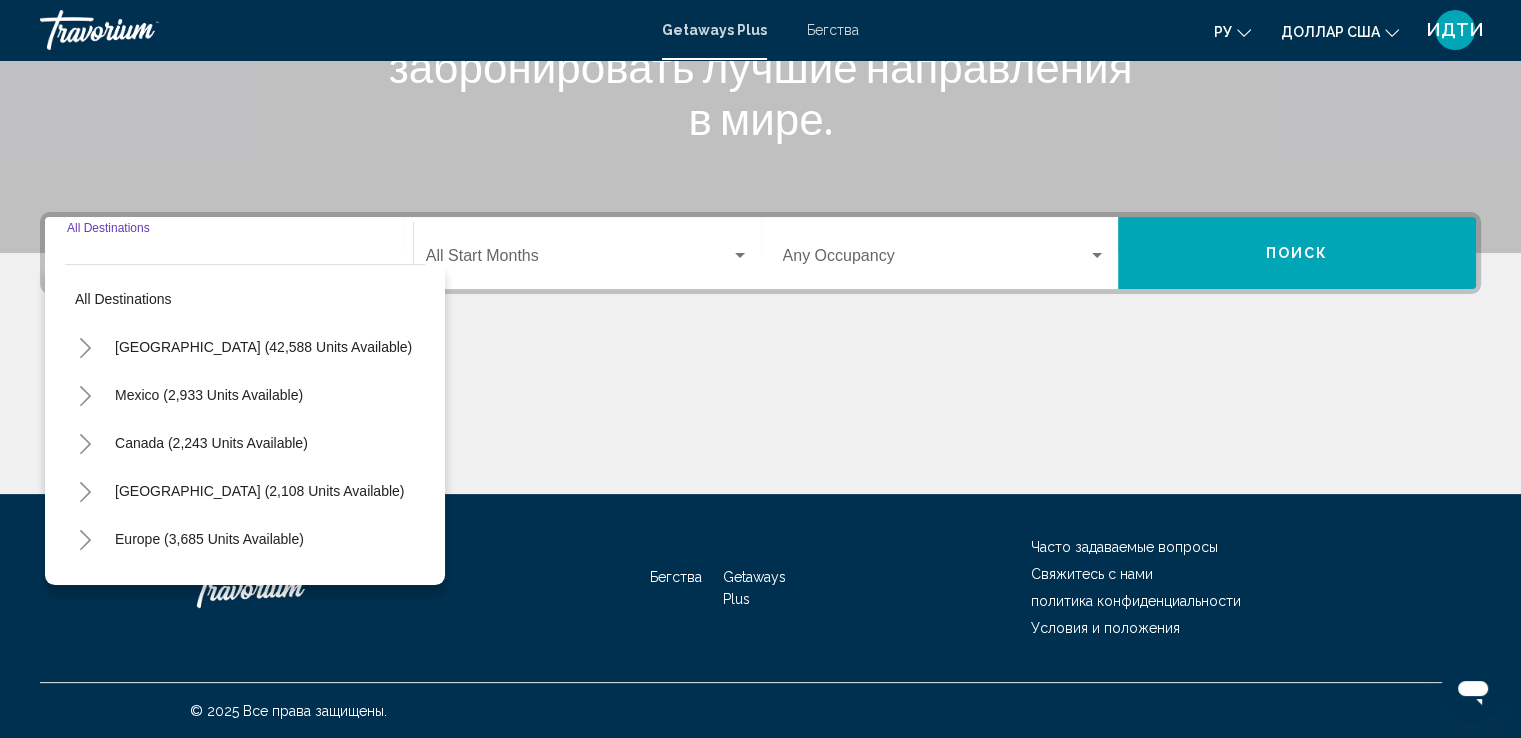 scroll, scrollTop: 348, scrollLeft: 0, axis: vertical 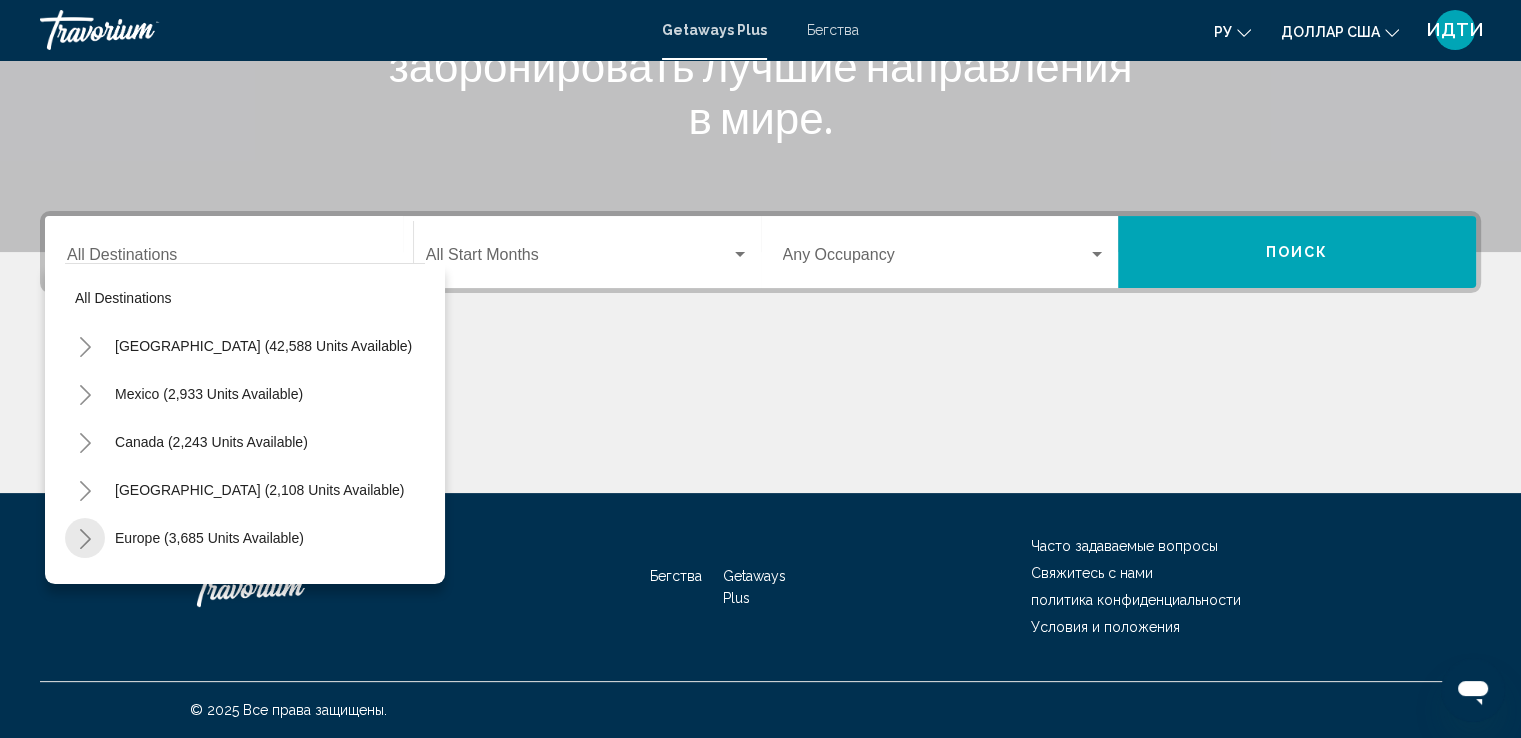 click 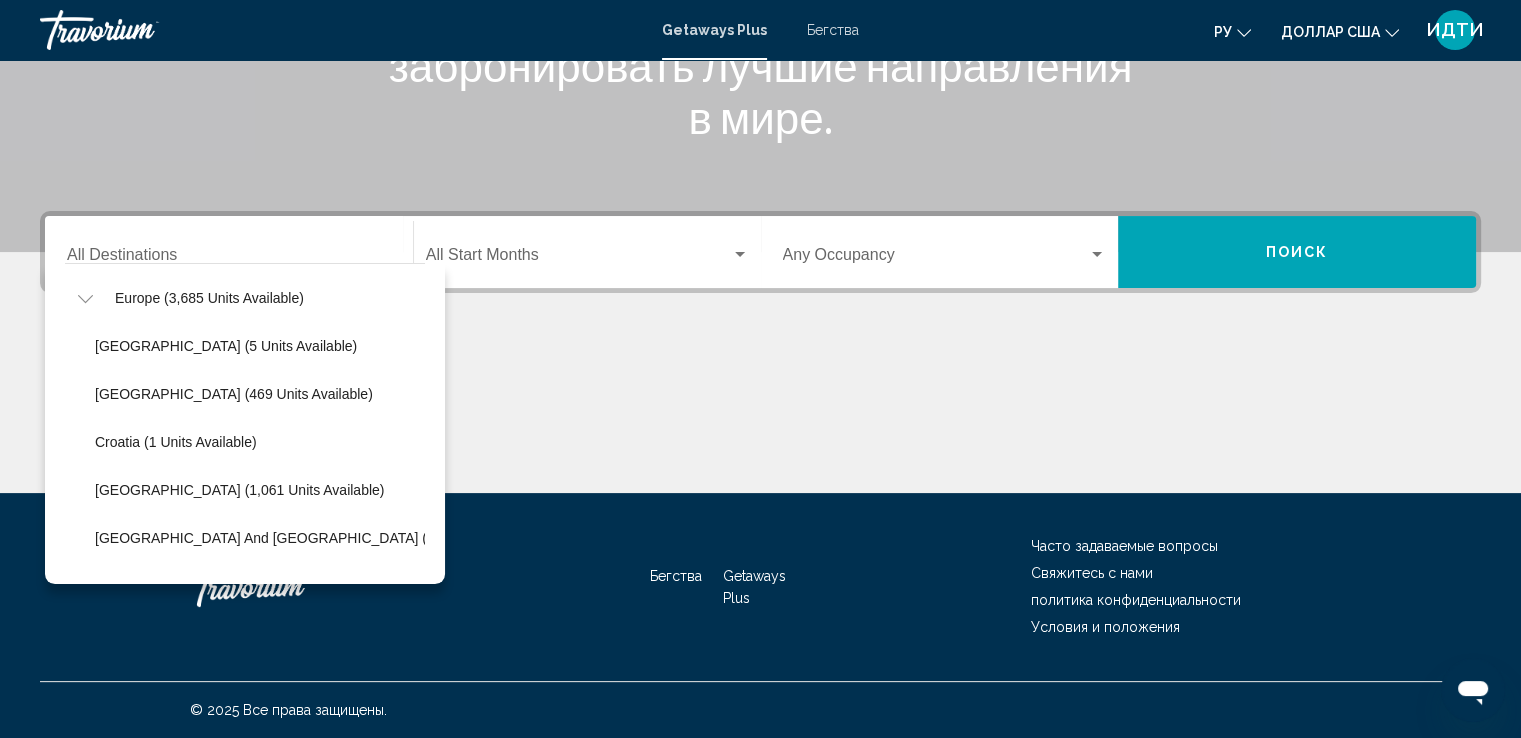 scroll, scrollTop: 280, scrollLeft: 0, axis: vertical 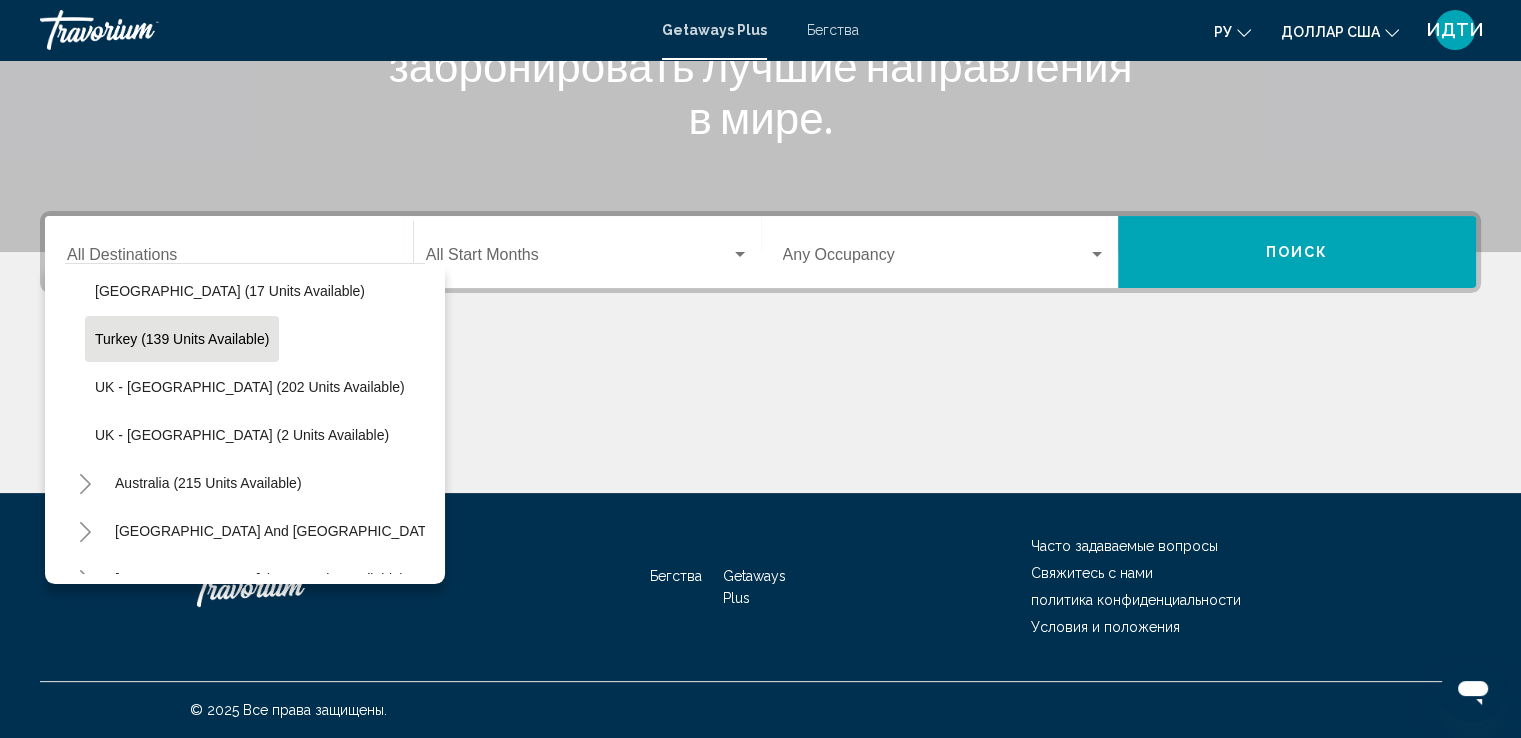click on "Turkey (139 units available)" 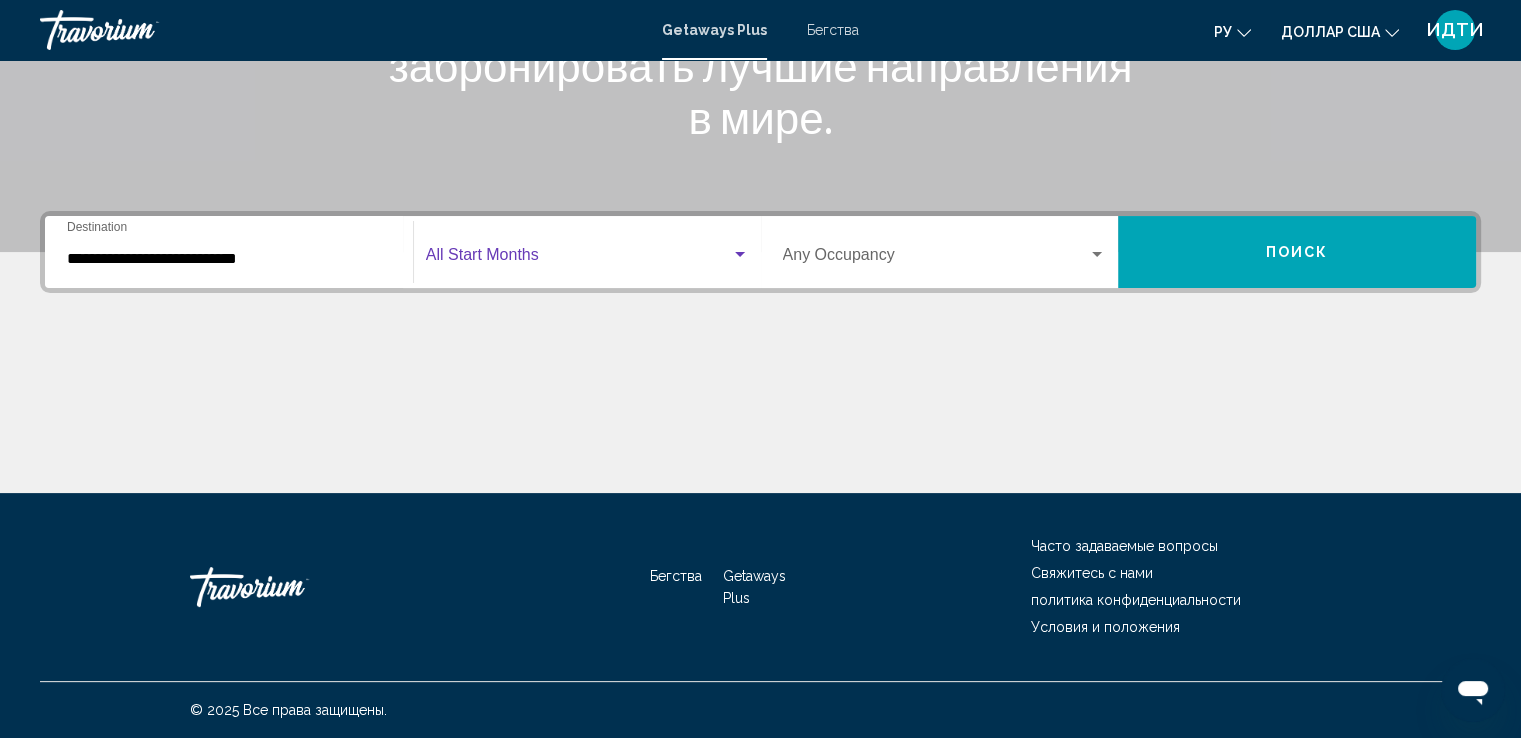 click at bounding box center (740, 254) 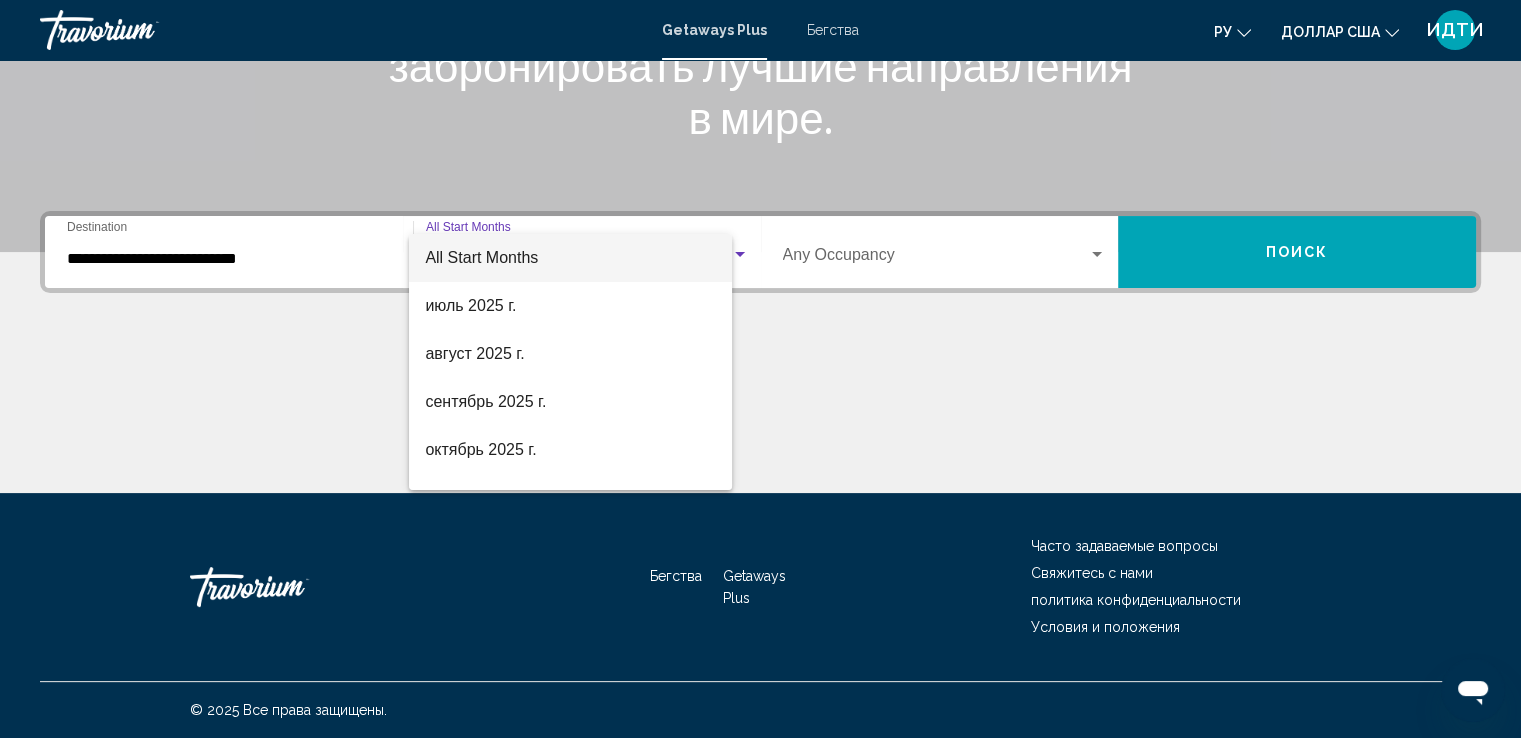 click on "All Start Months" at bounding box center (570, 258) 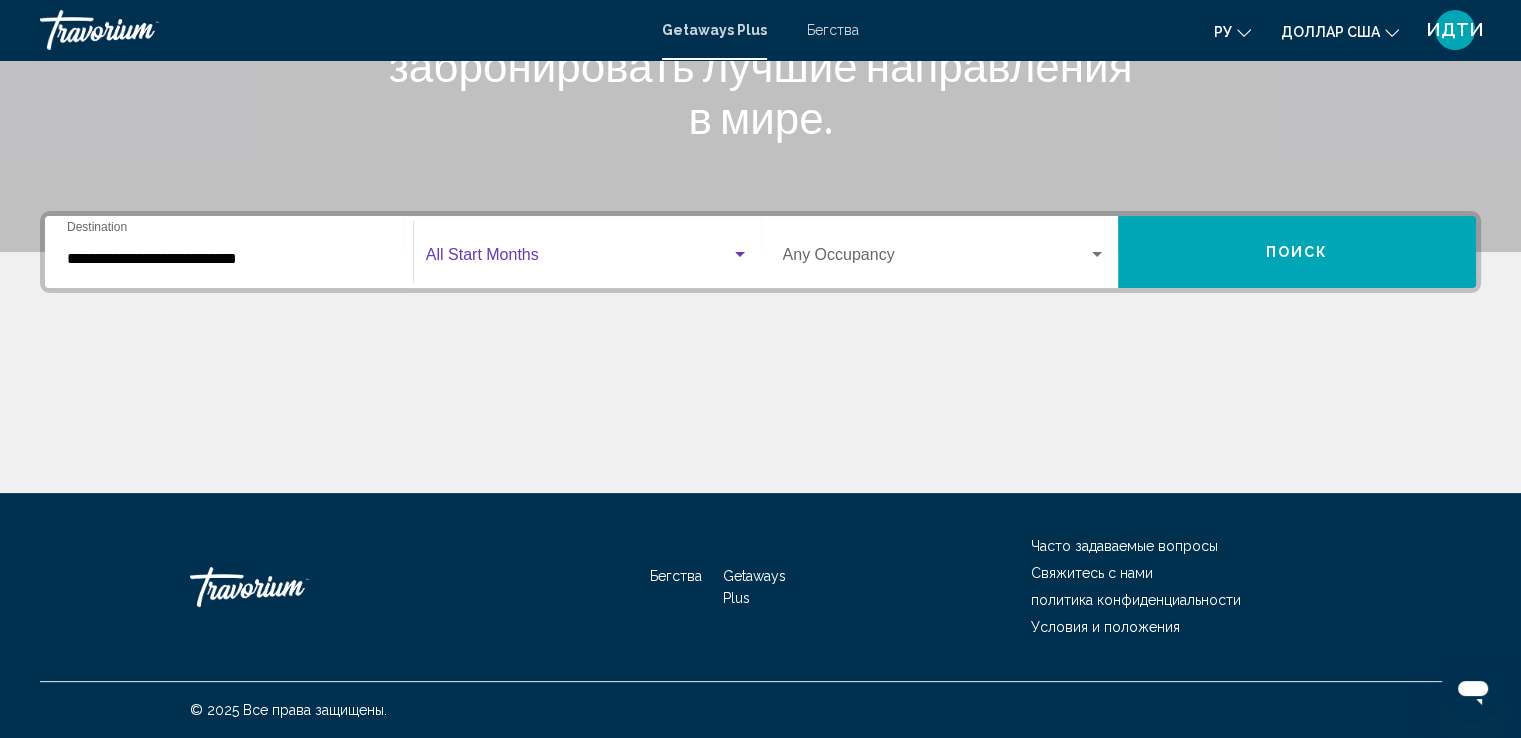 click at bounding box center (740, 254) 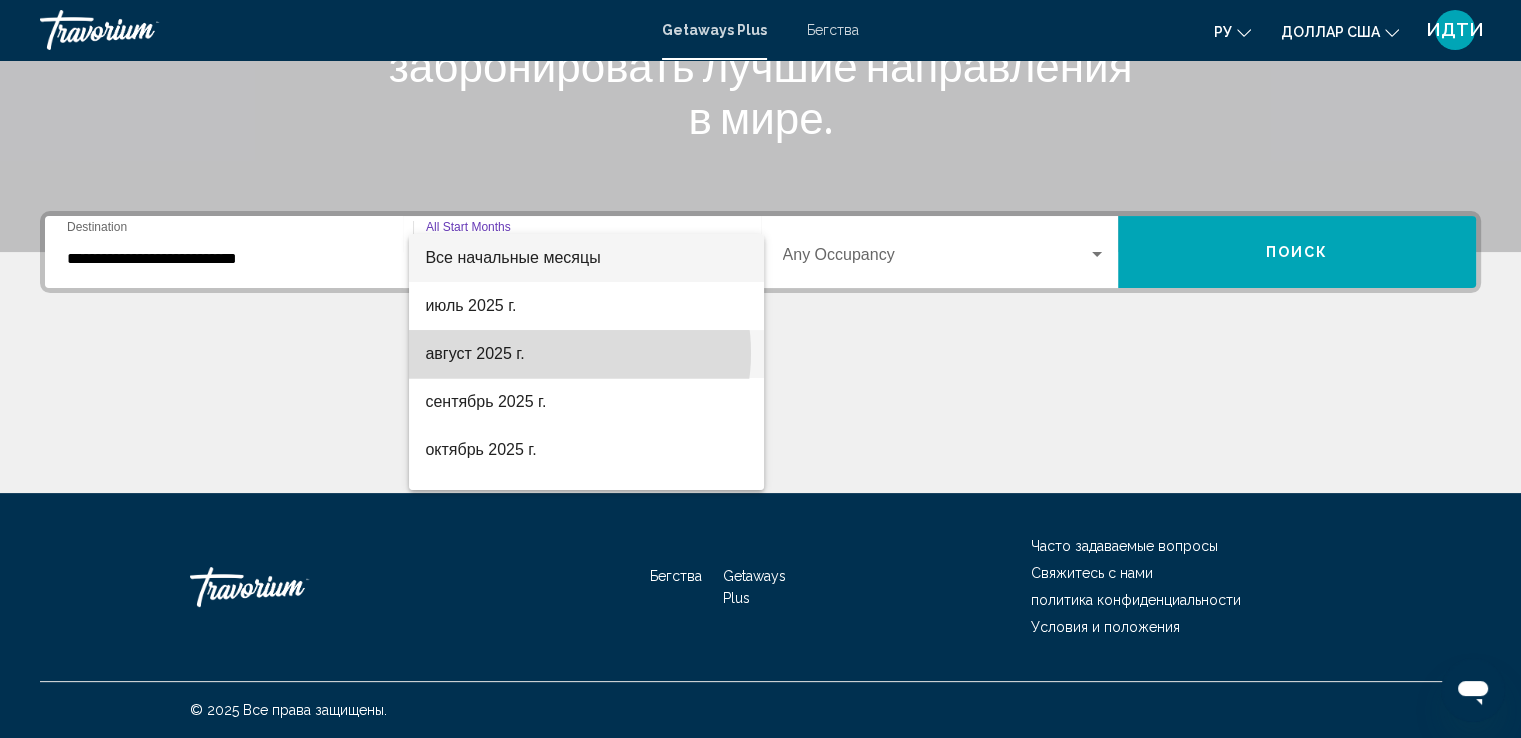 click on "август 2025 г." at bounding box center [586, 354] 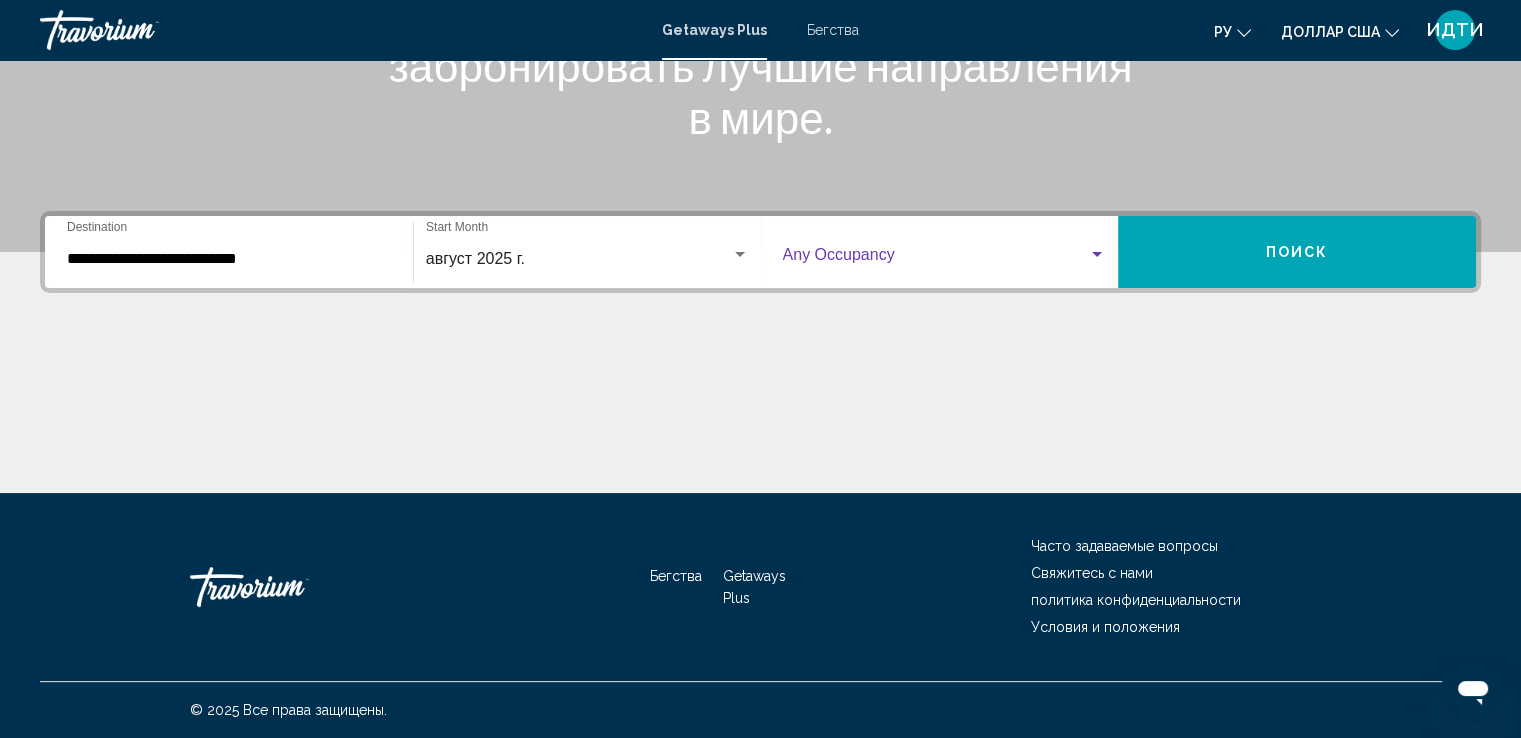 click at bounding box center (1097, 255) 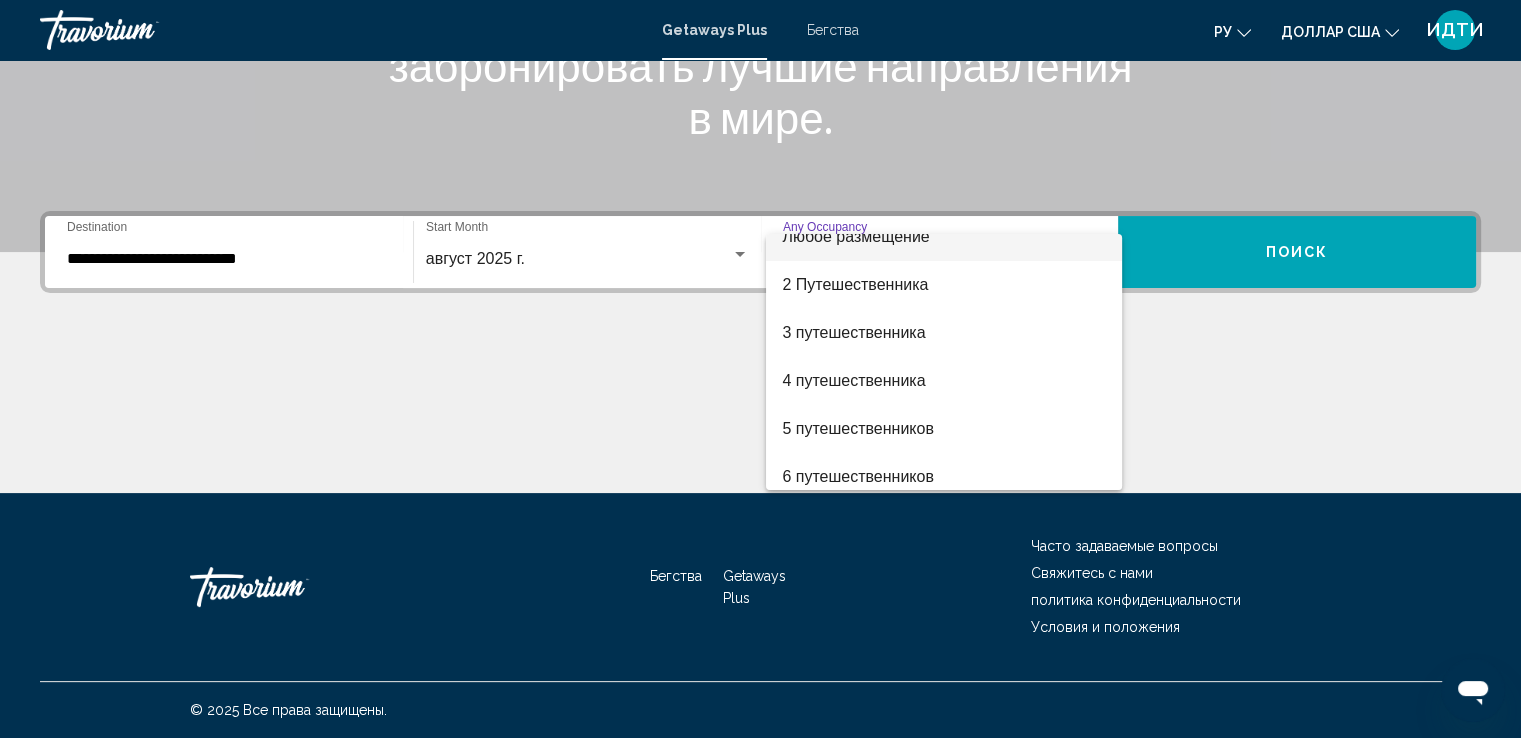 scroll, scrollTop: 40, scrollLeft: 0, axis: vertical 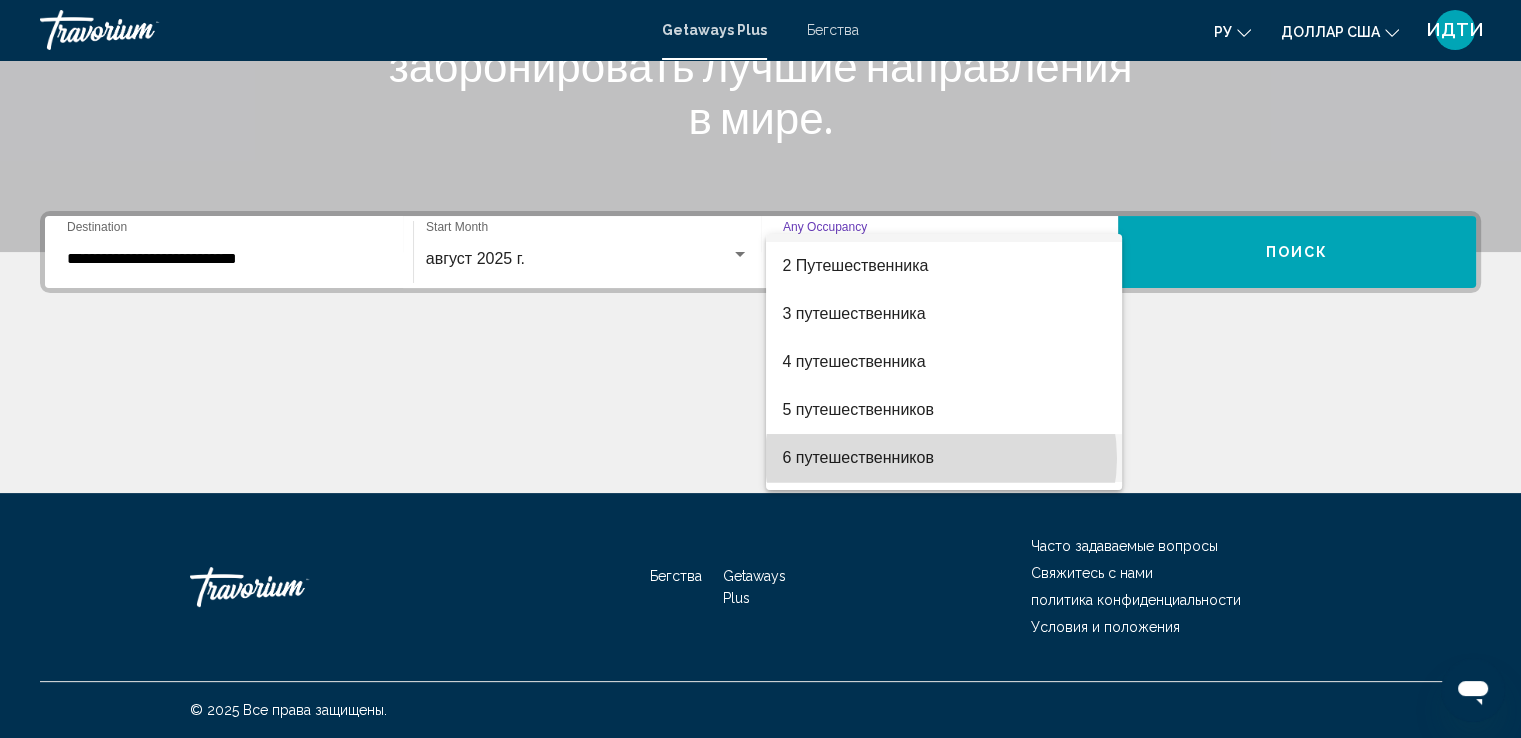 click on "6 путешественников" at bounding box center [944, 458] 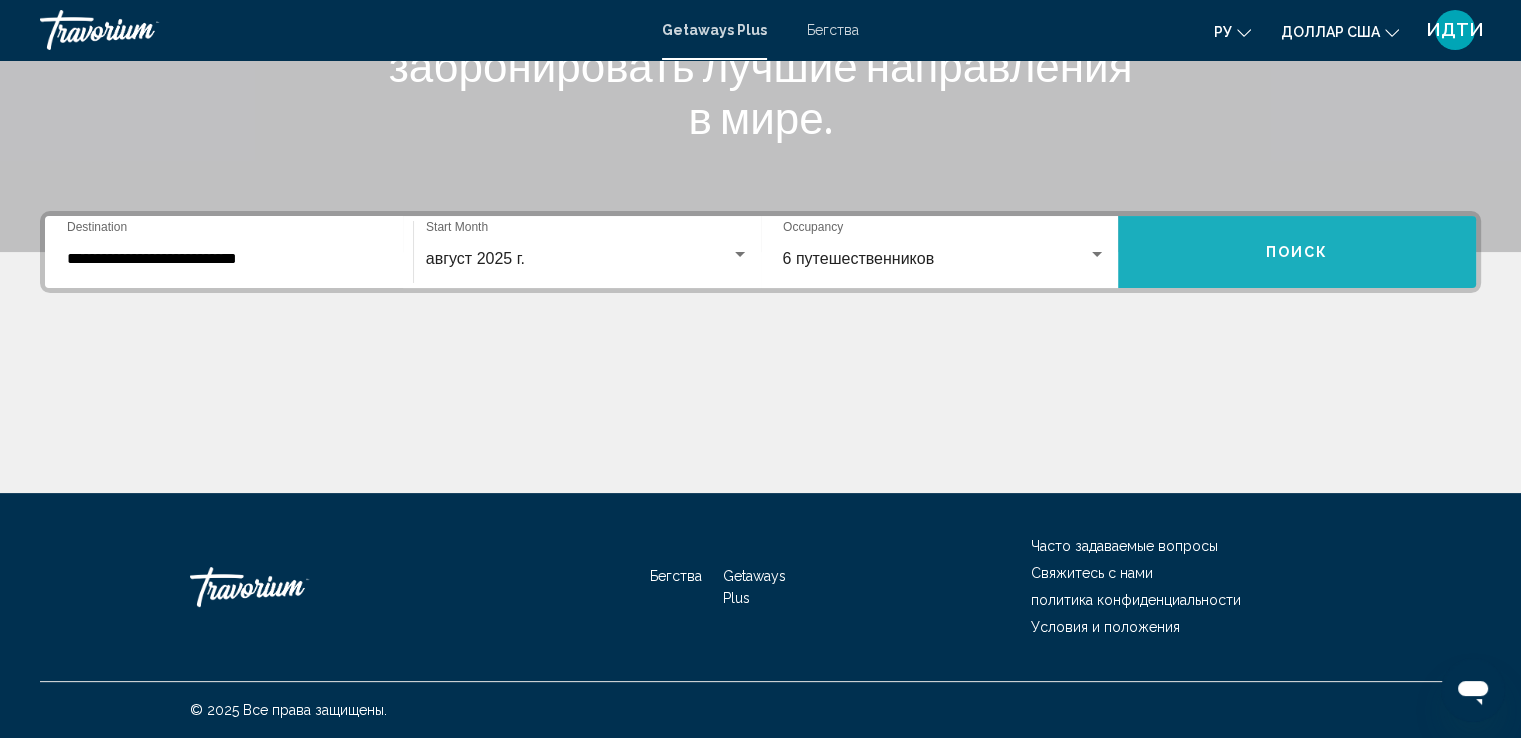 click on "Поиск" at bounding box center (1297, 252) 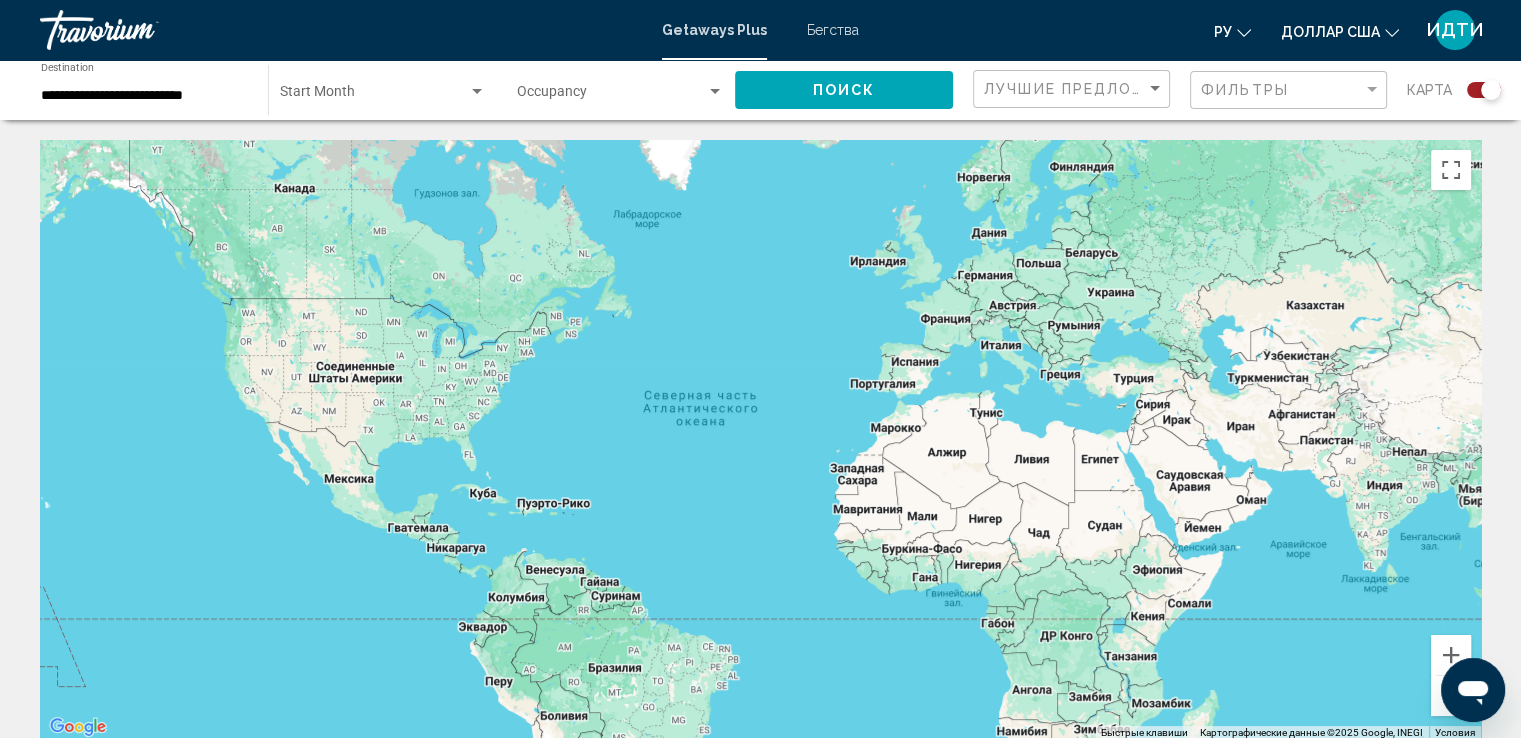 scroll, scrollTop: 332, scrollLeft: 0, axis: vertical 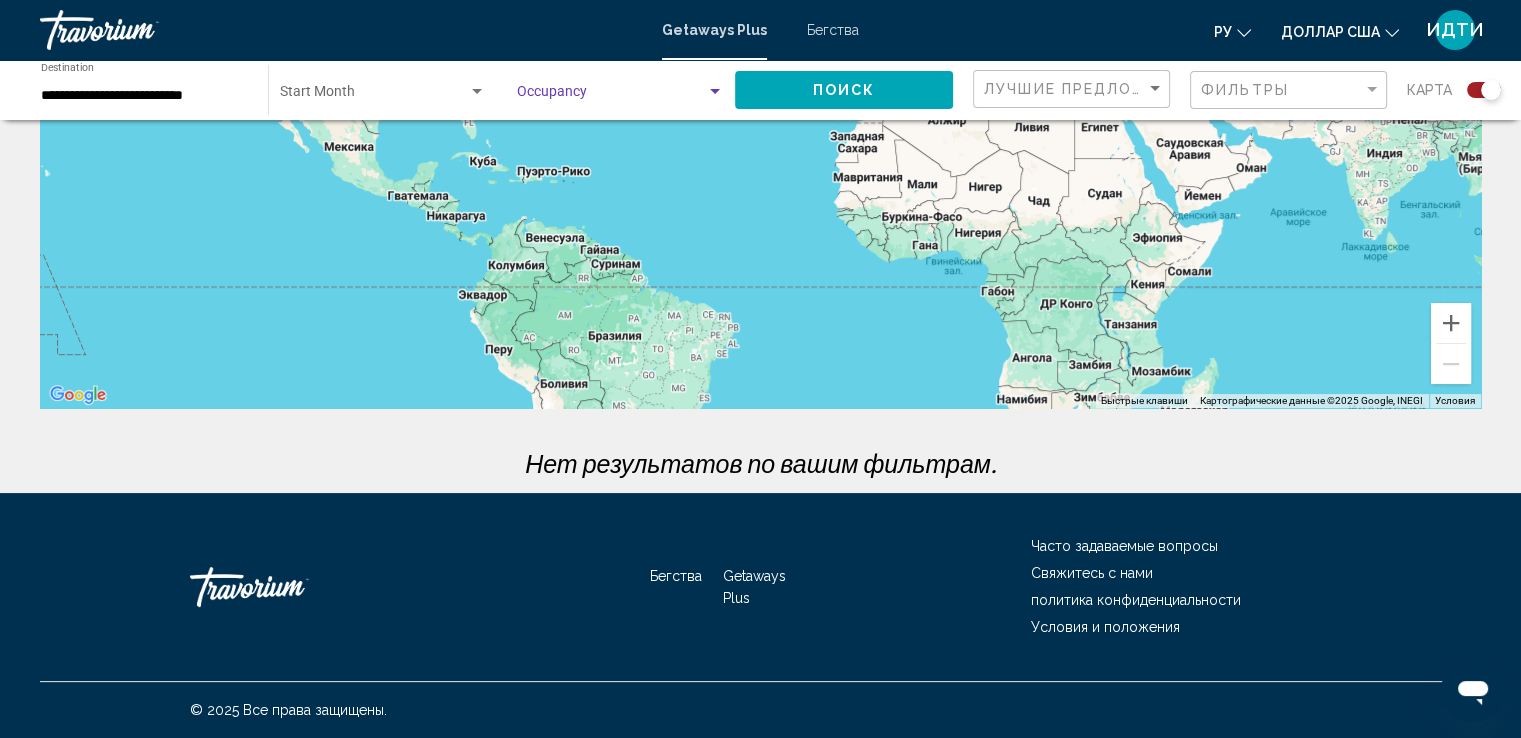 click at bounding box center (715, 92) 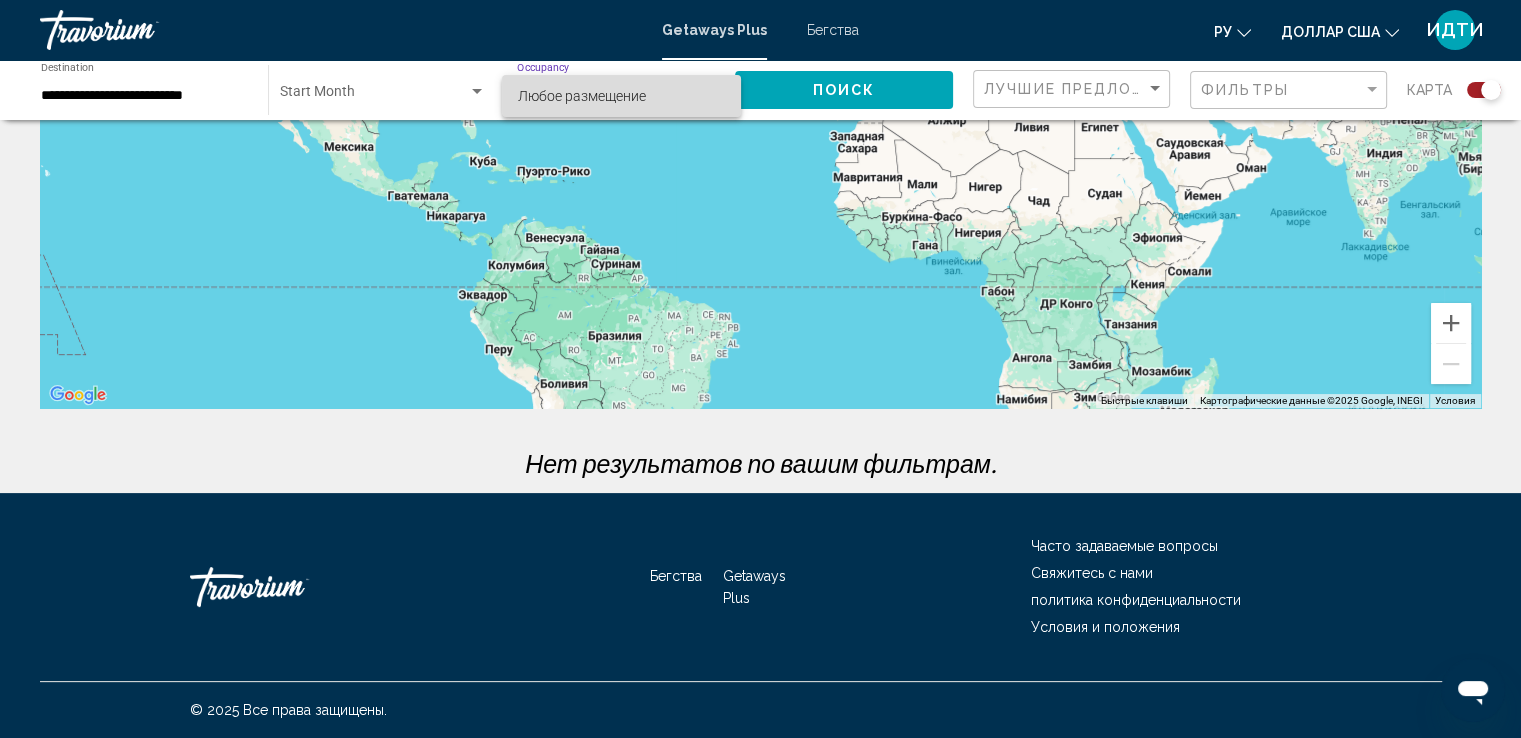 click on "Любое размещение" at bounding box center [622, 96] 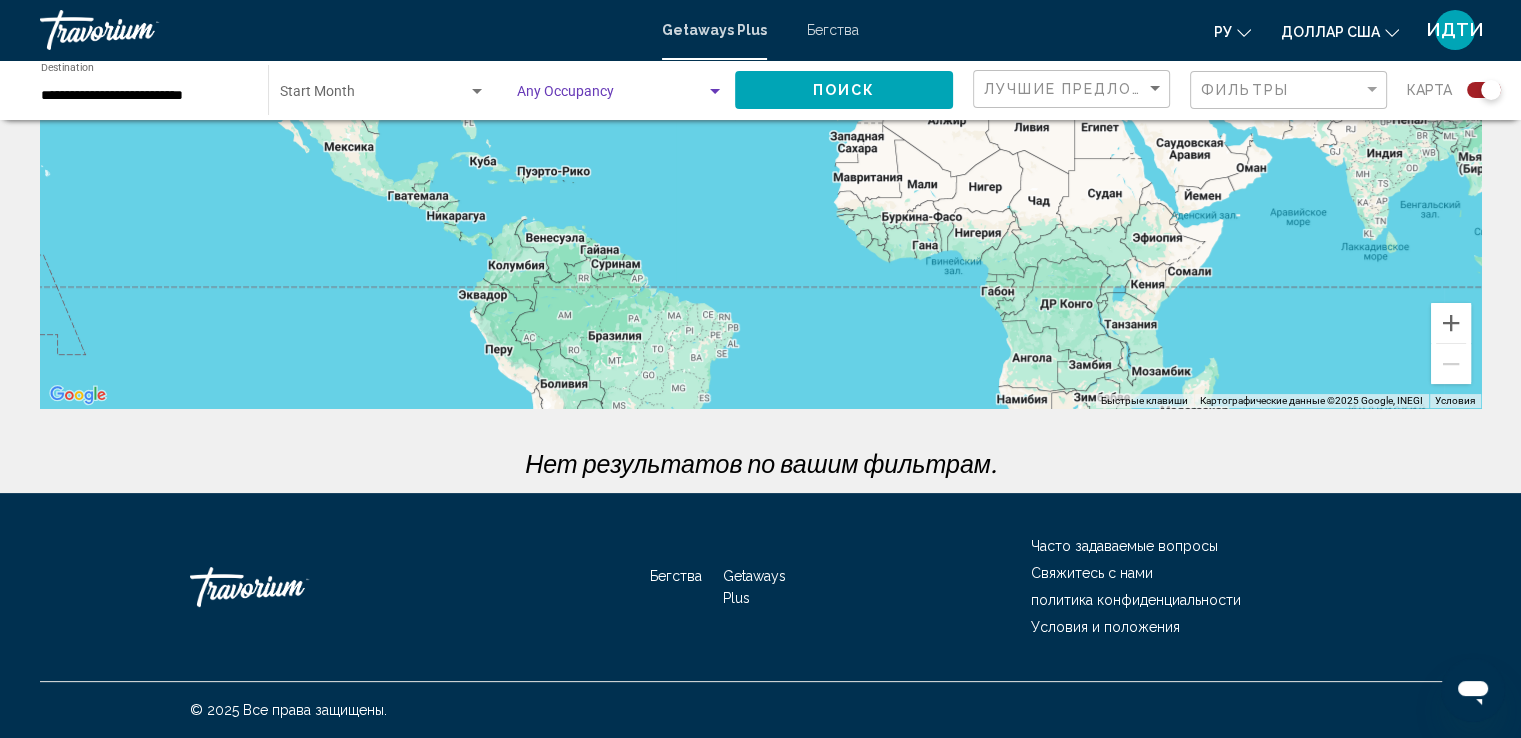click at bounding box center [715, 92] 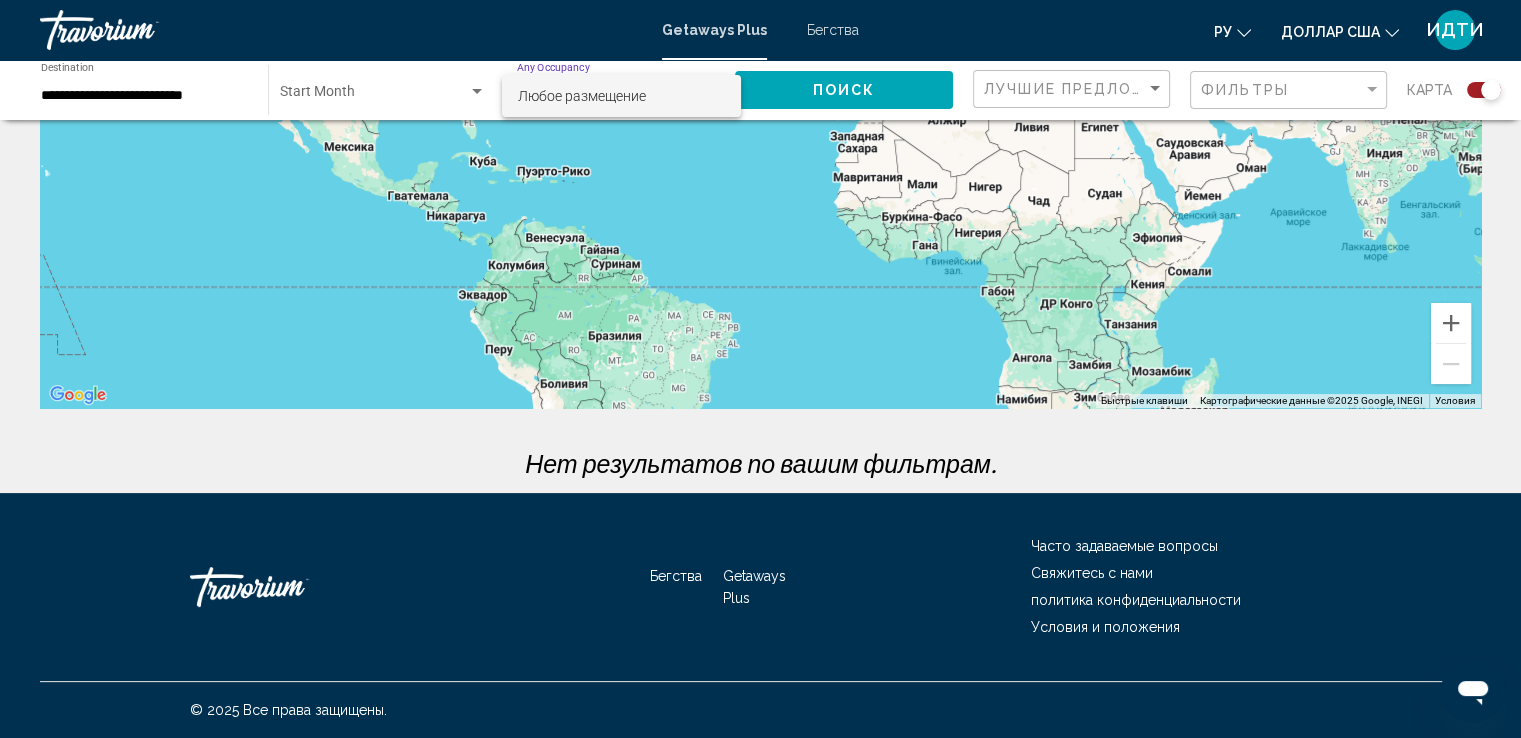 click at bounding box center (760, 369) 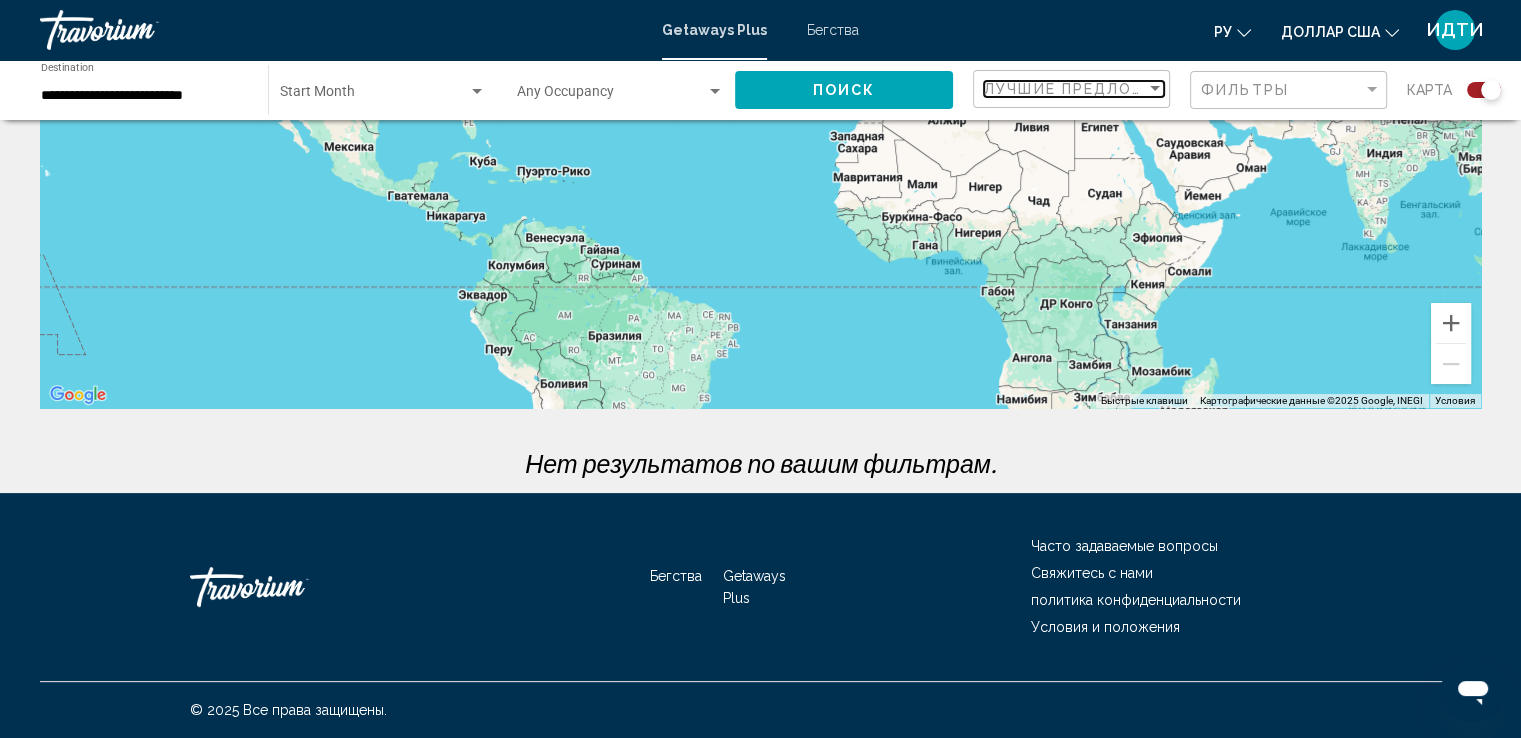 click at bounding box center (1155, 89) 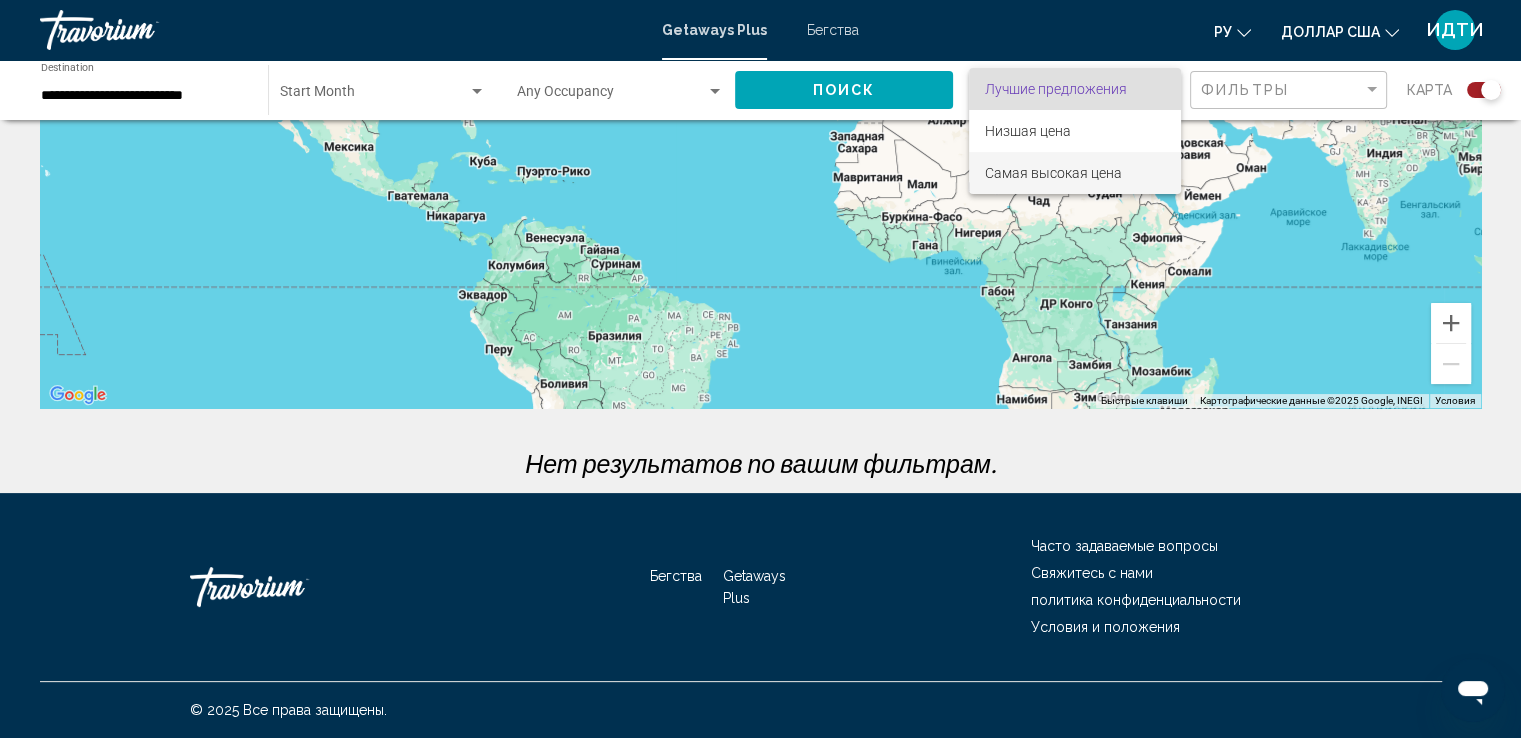 click on "Самая высокая цена" at bounding box center [1053, 173] 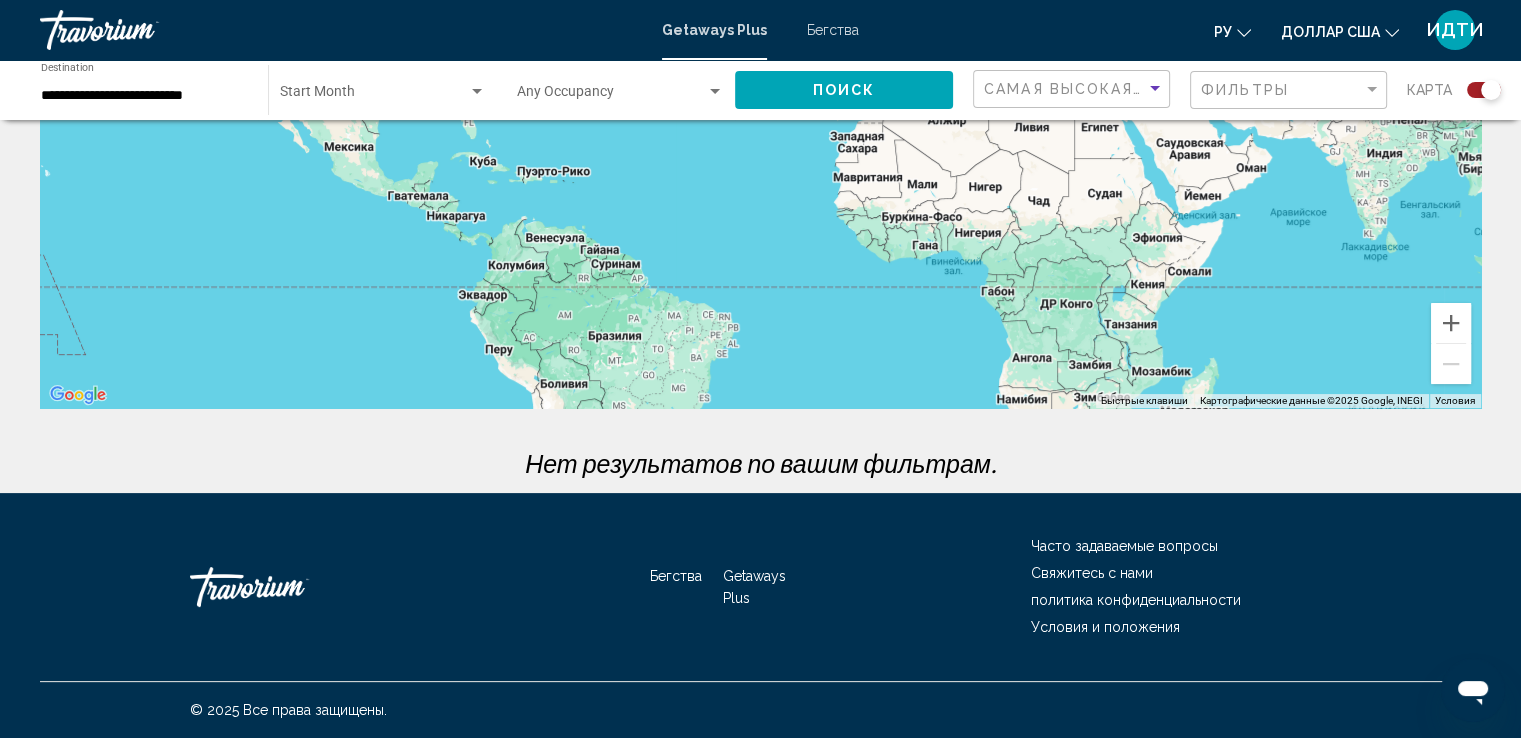 click on "Поиск" 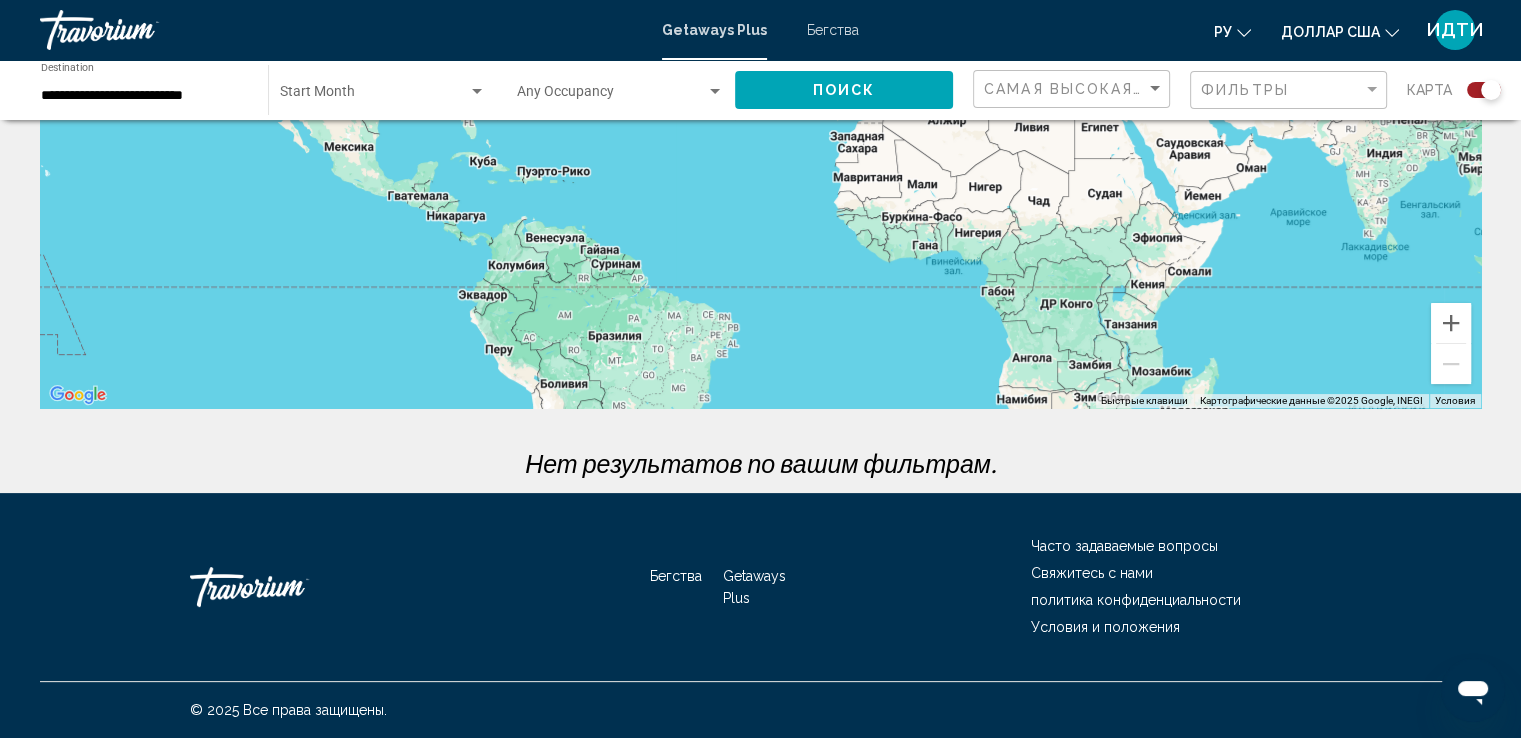scroll, scrollTop: 0, scrollLeft: 0, axis: both 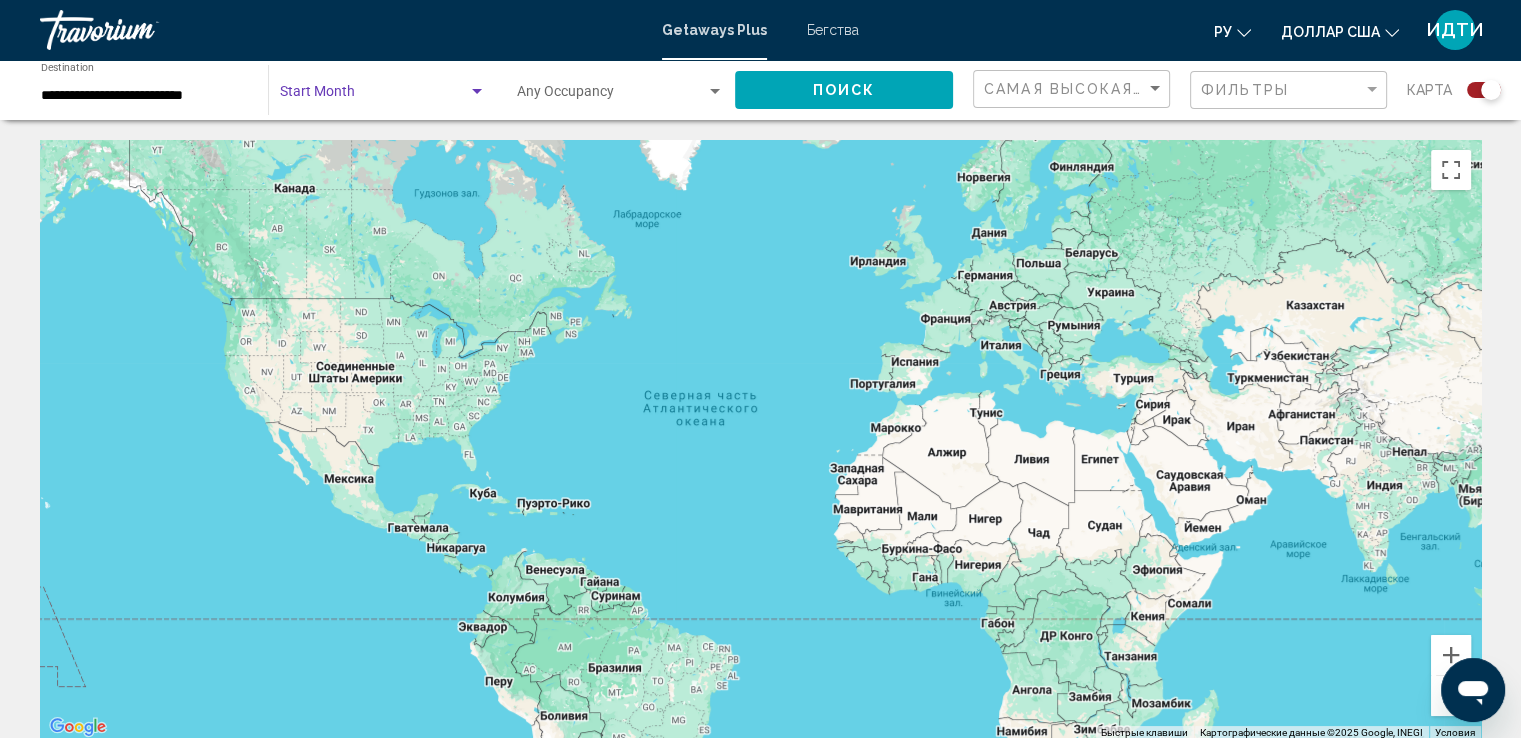 click at bounding box center [477, 91] 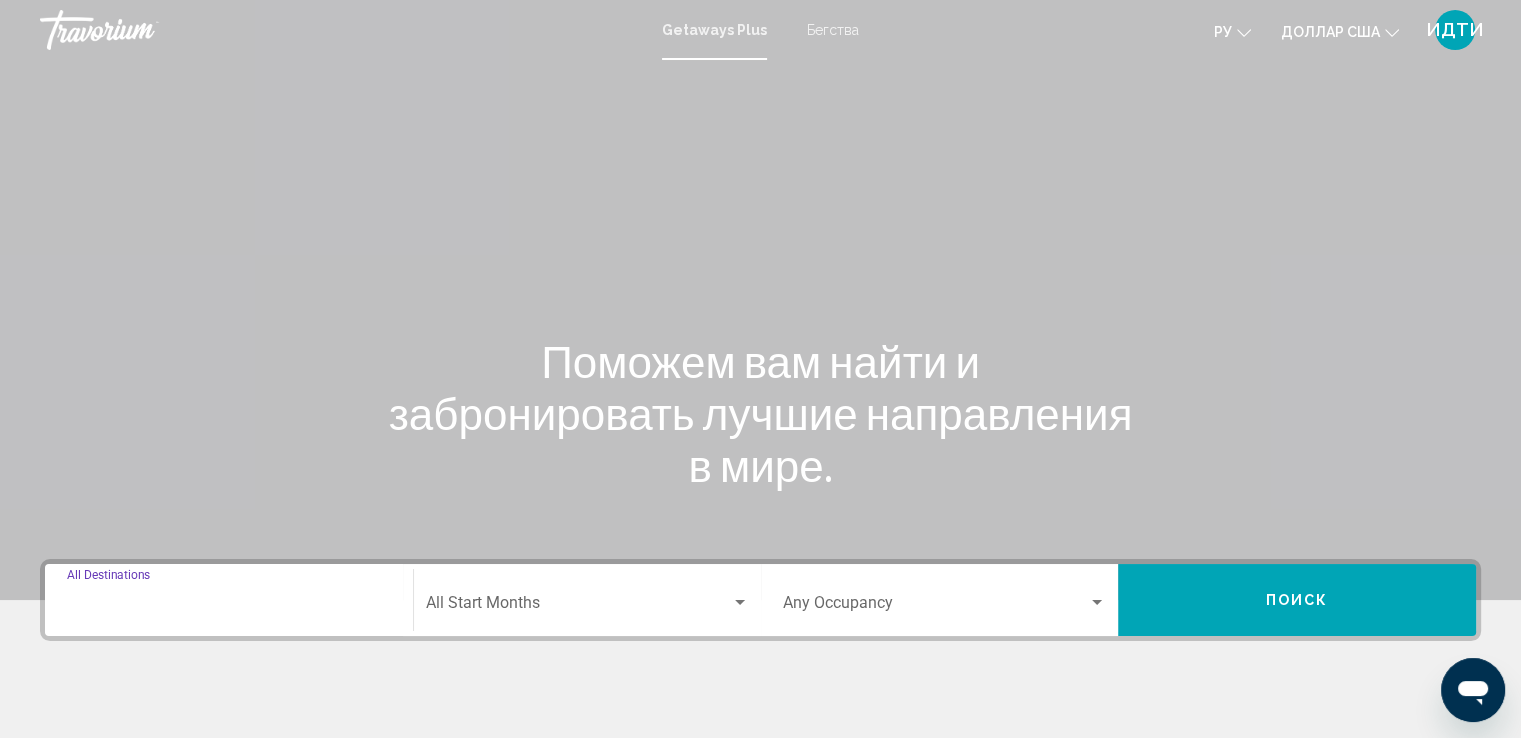 click on "Destination All Destinations" at bounding box center [229, 607] 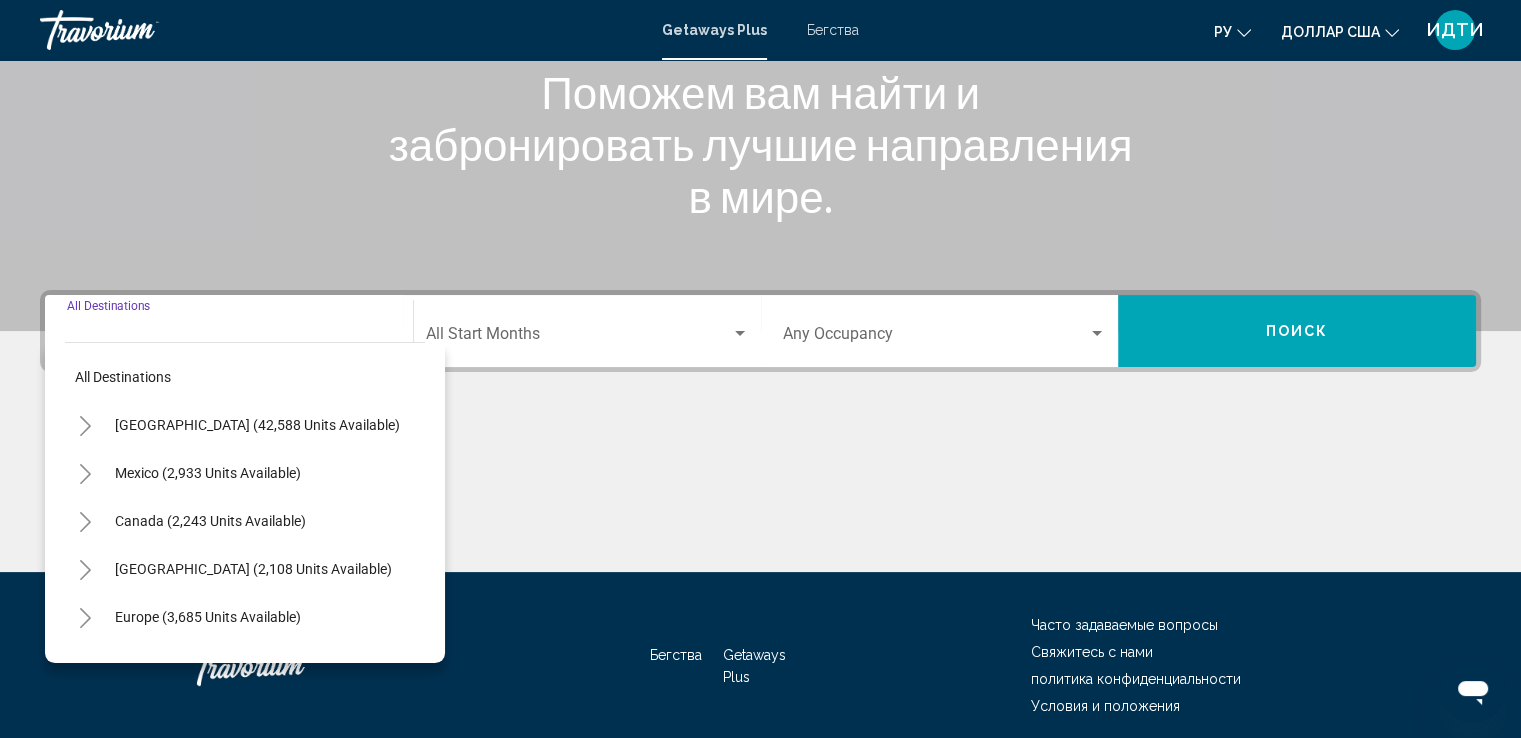 scroll, scrollTop: 348, scrollLeft: 0, axis: vertical 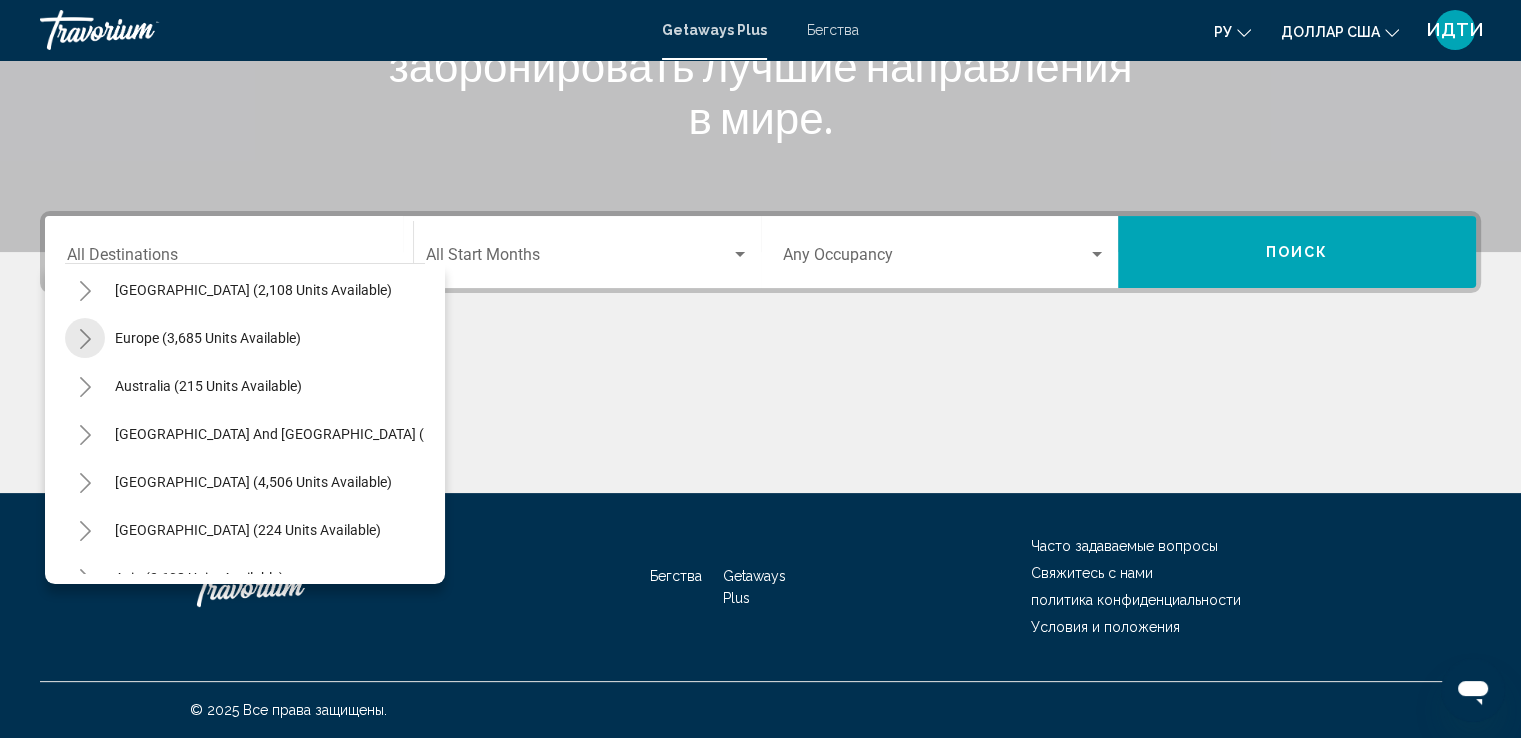 click 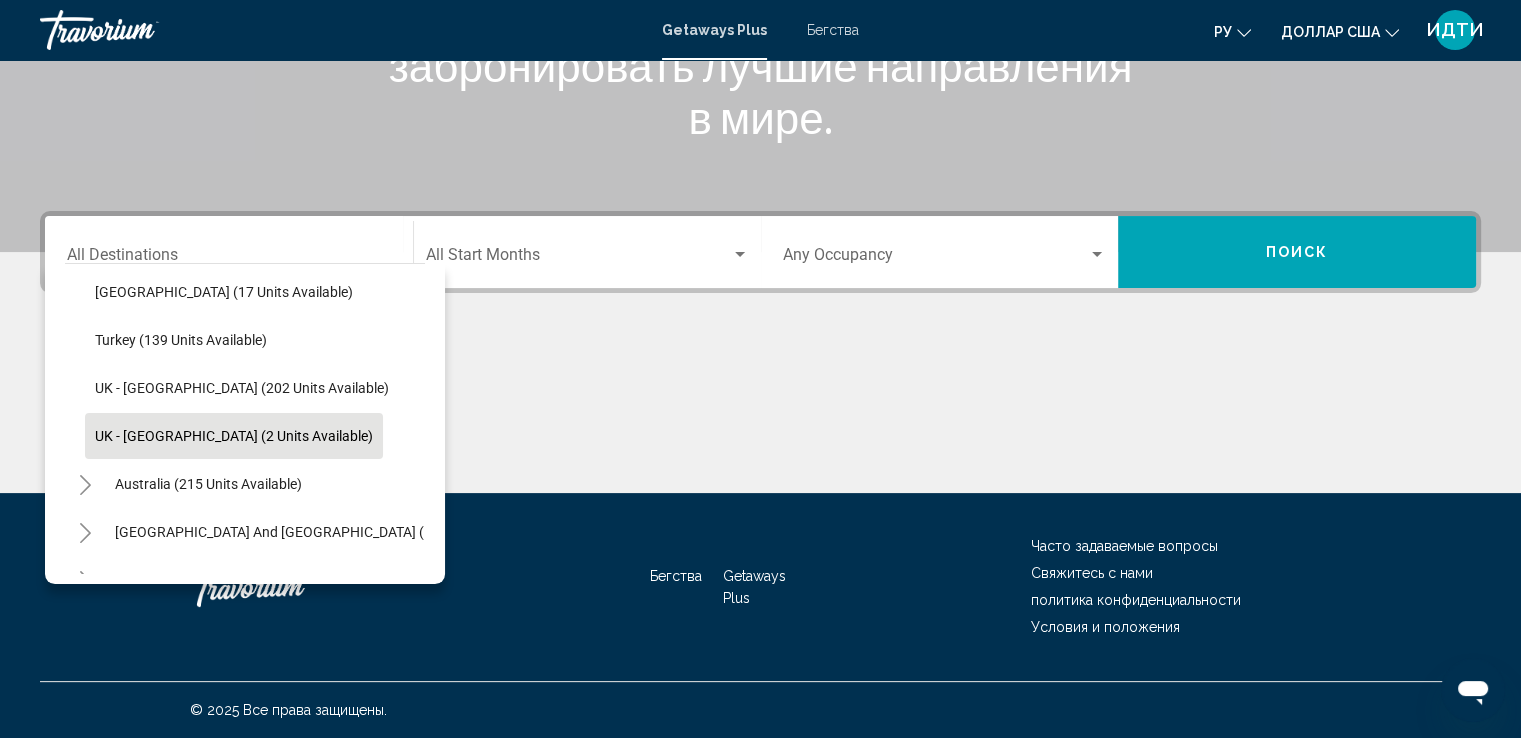 scroll, scrollTop: 800, scrollLeft: 0, axis: vertical 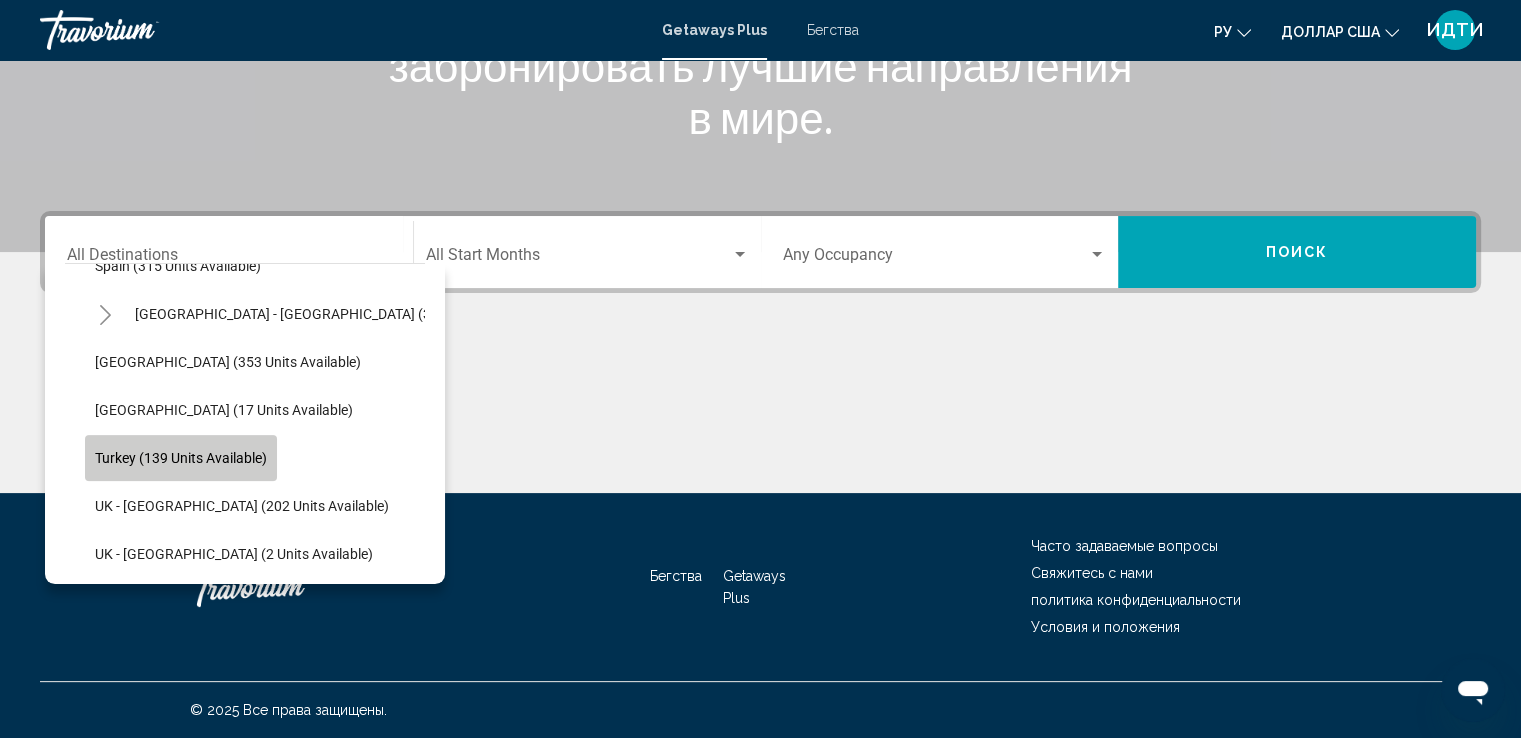 click on "Turkey (139 units available)" 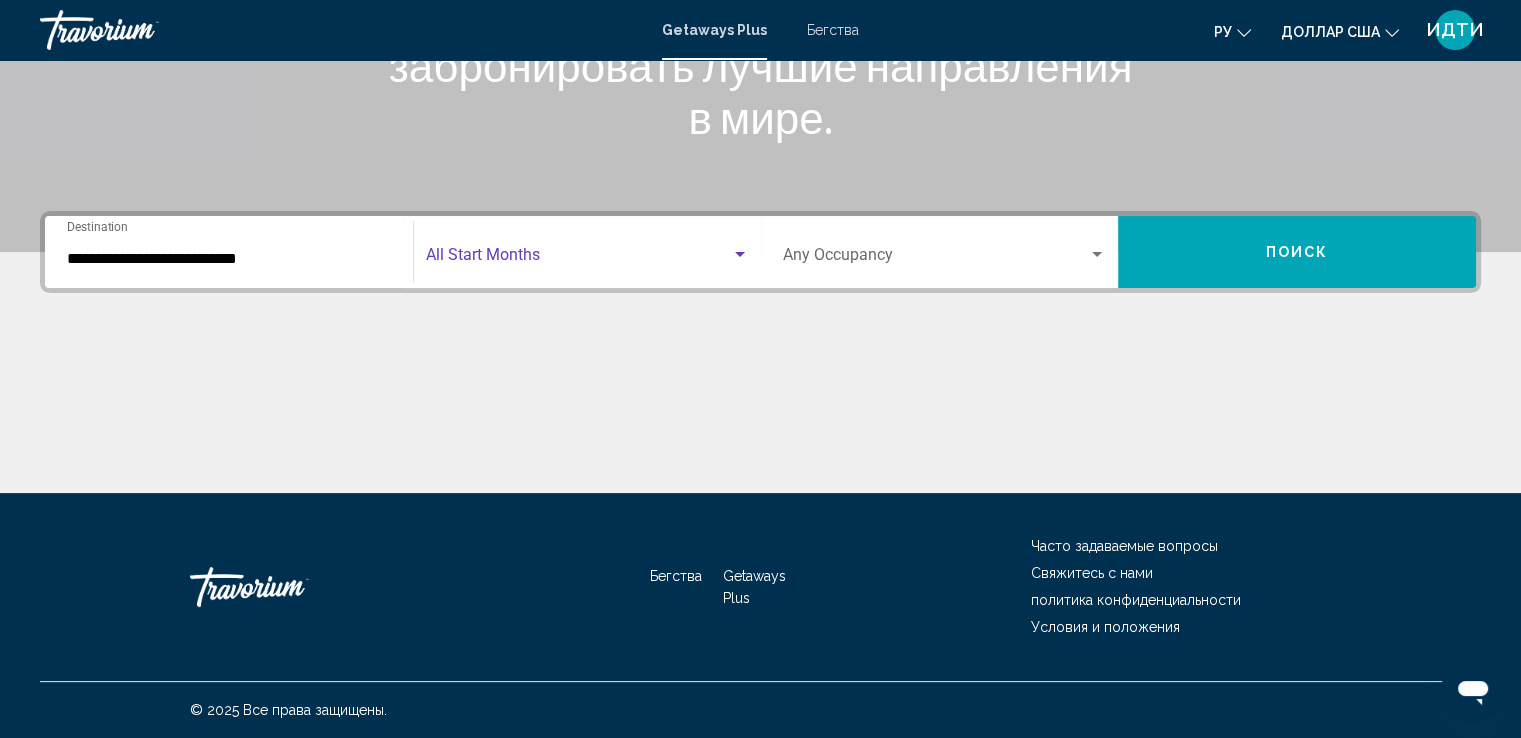 click at bounding box center (740, 254) 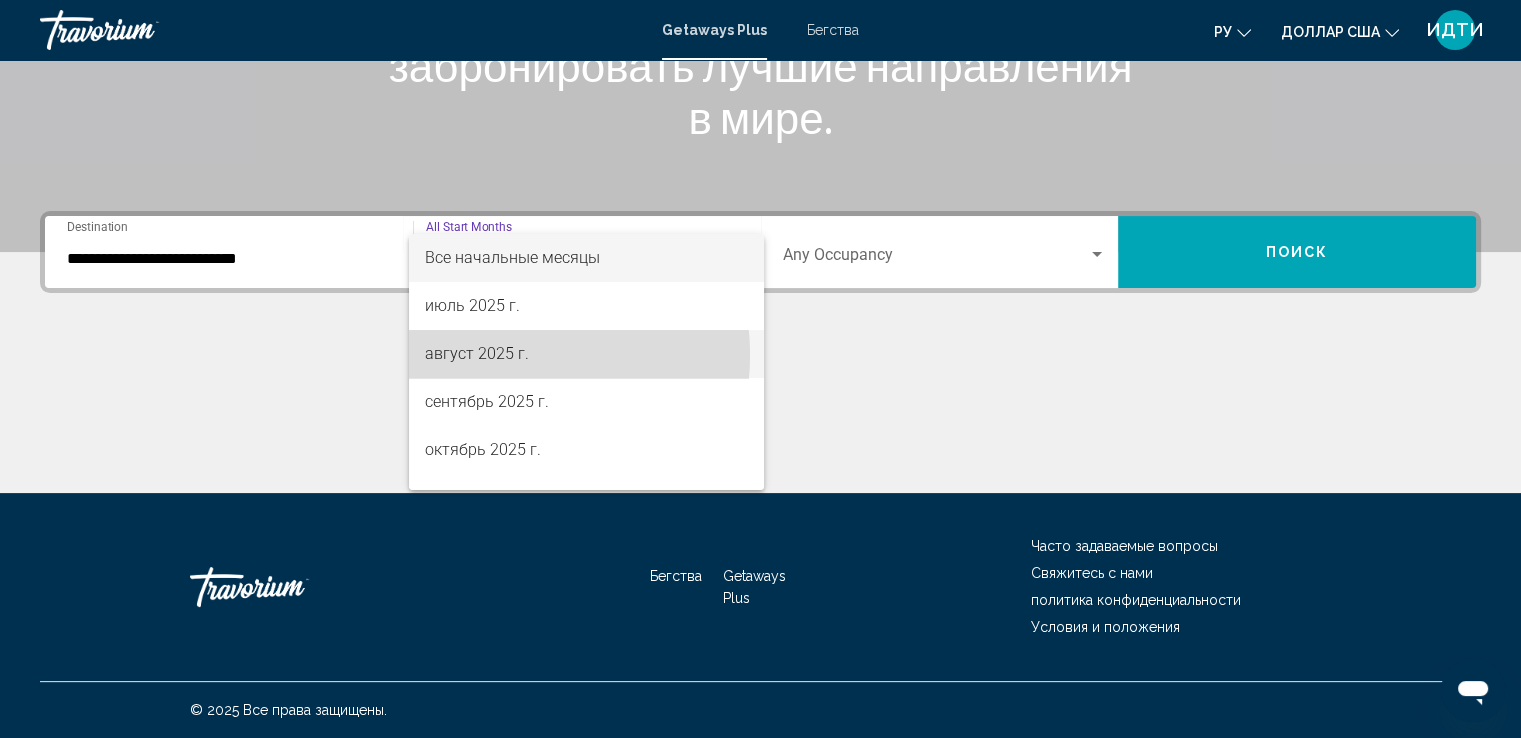 click on "август 2025 г." at bounding box center (477, 353) 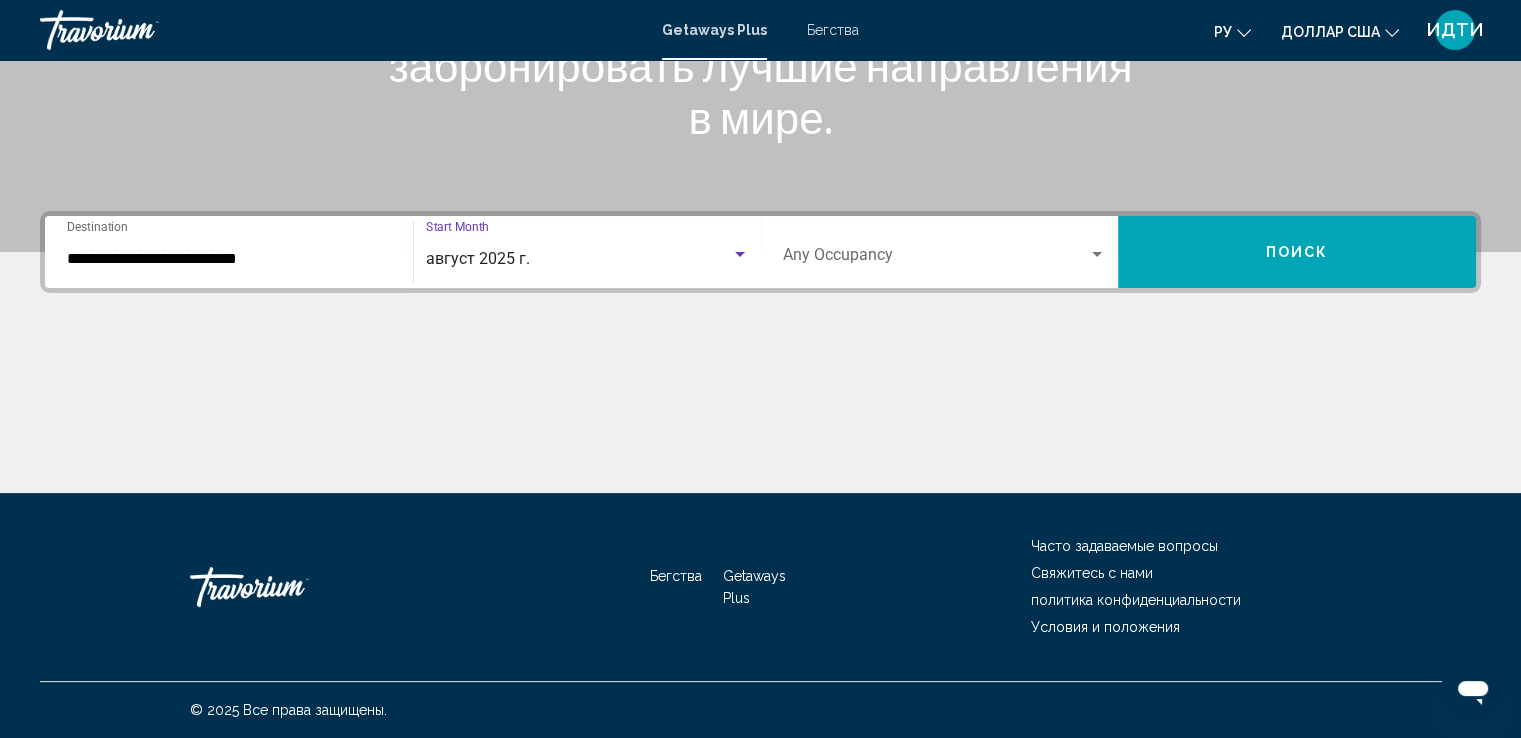 click at bounding box center [1097, 254] 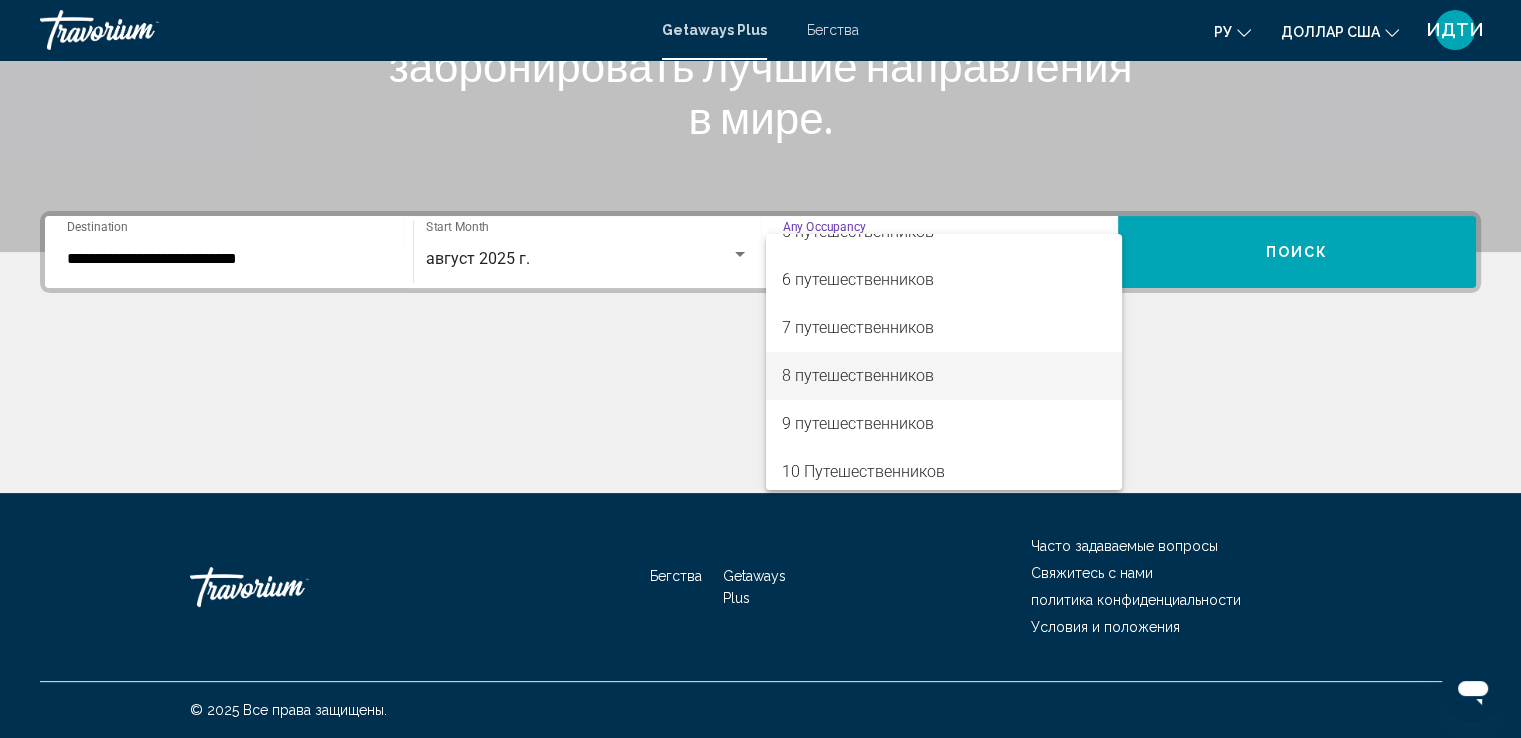 scroll, scrollTop: 224, scrollLeft: 0, axis: vertical 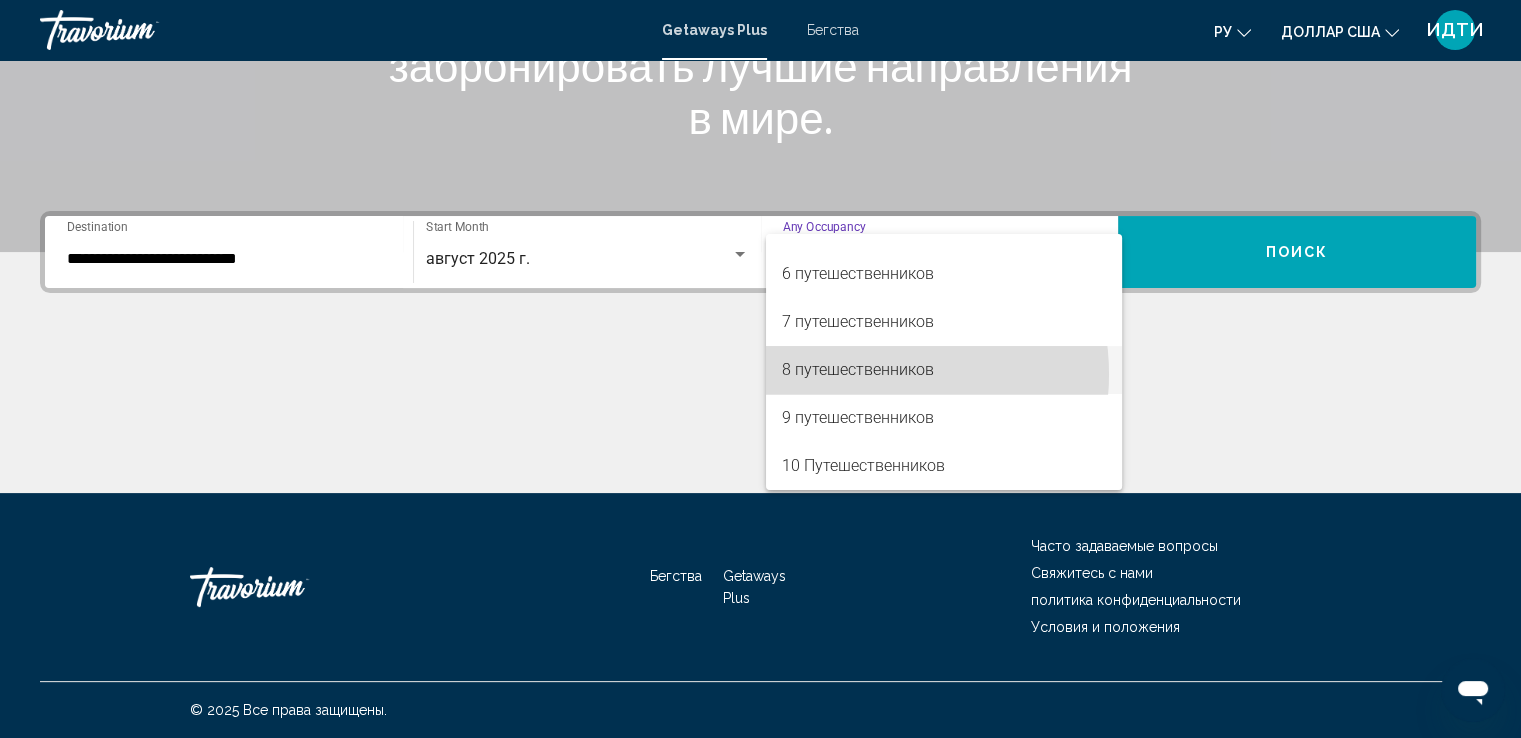 click on "8 путешественников" at bounding box center [858, 369] 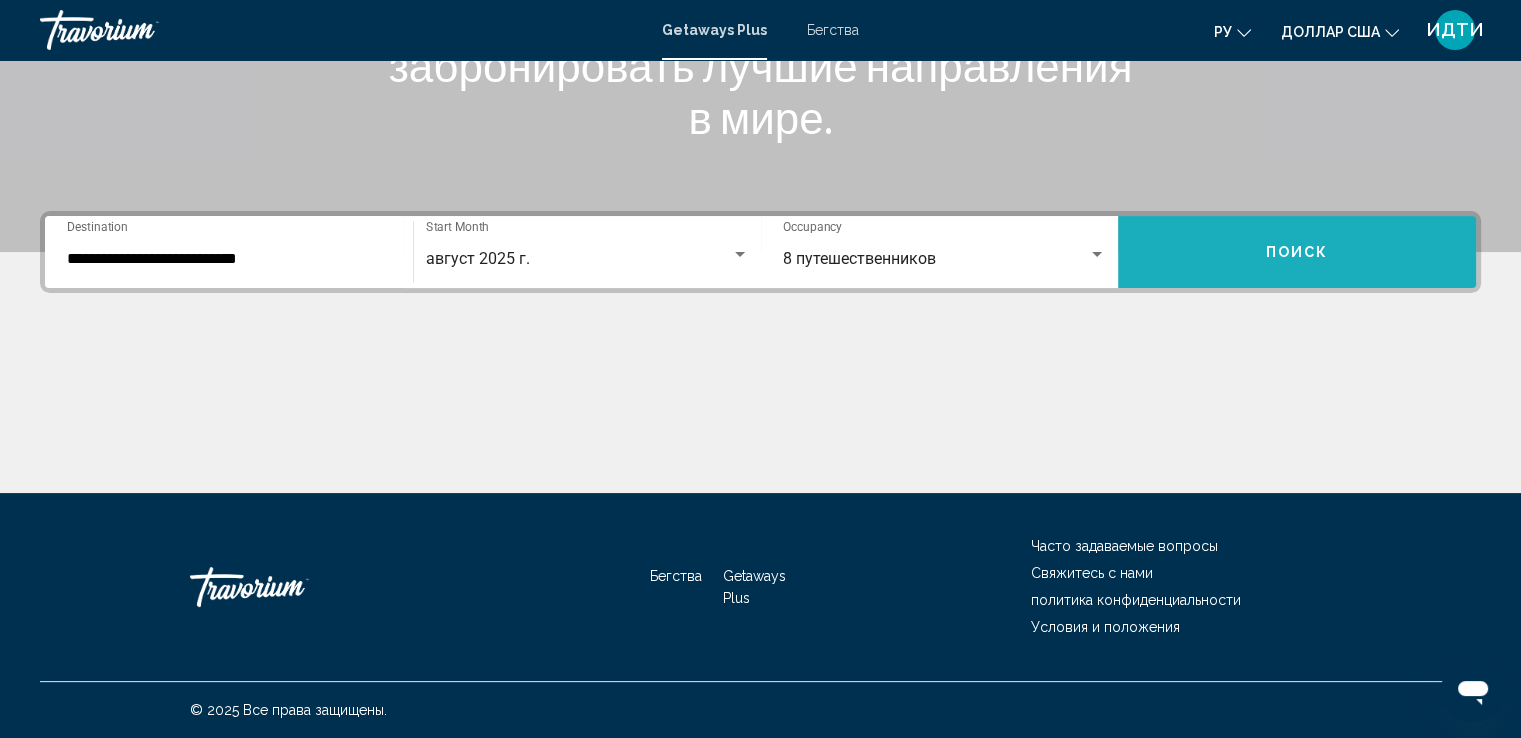 click on "Поиск" at bounding box center (1297, 253) 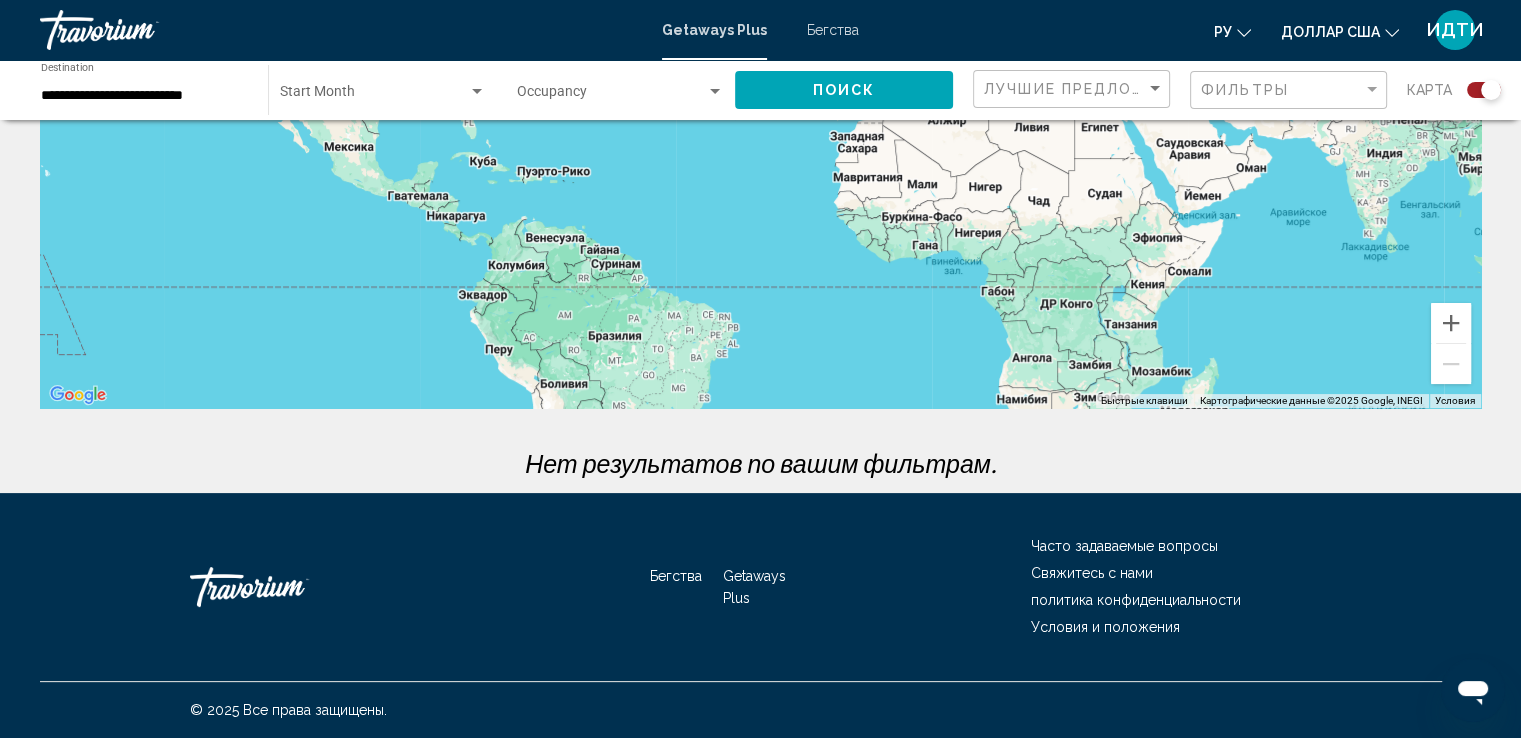 scroll, scrollTop: 132, scrollLeft: 0, axis: vertical 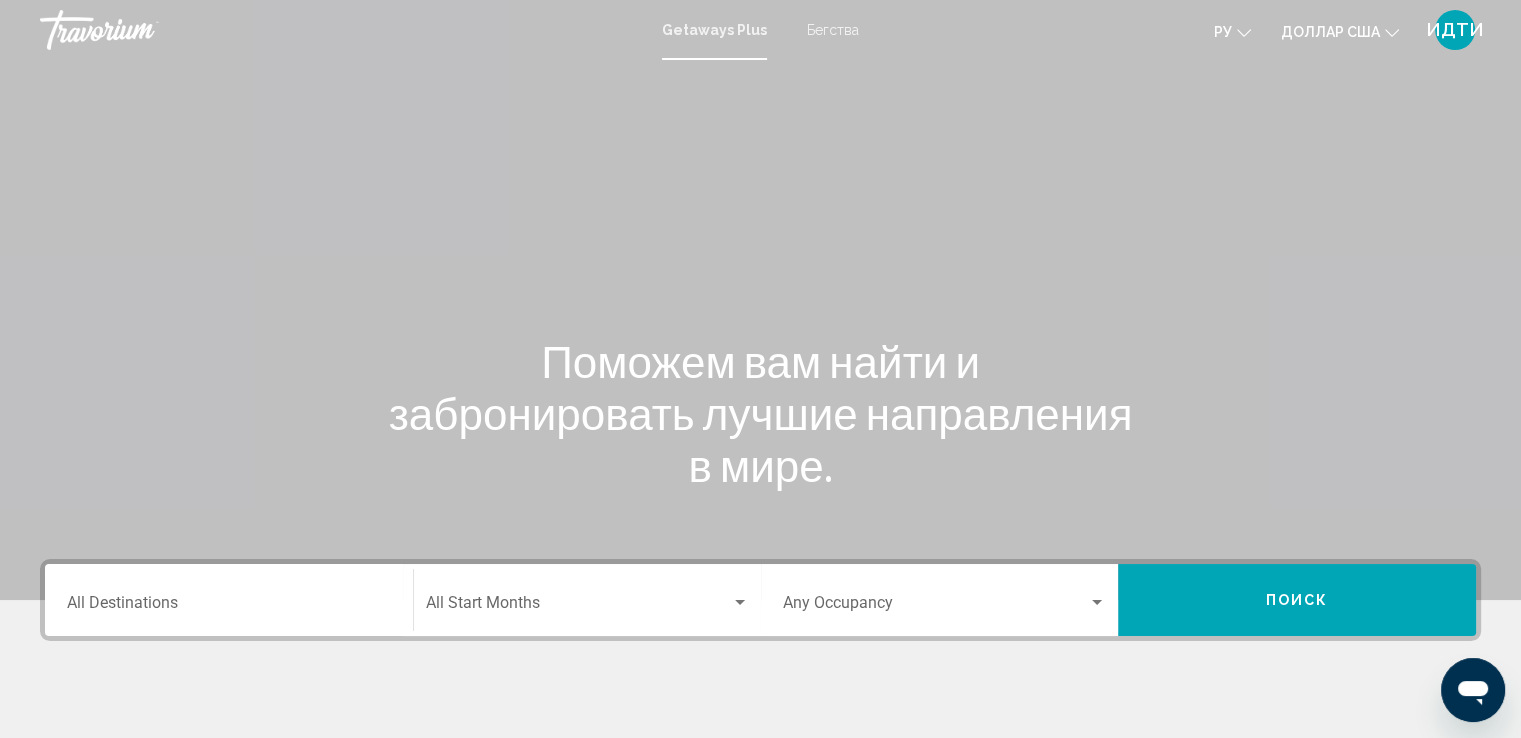 click on "Бегства" at bounding box center (833, 30) 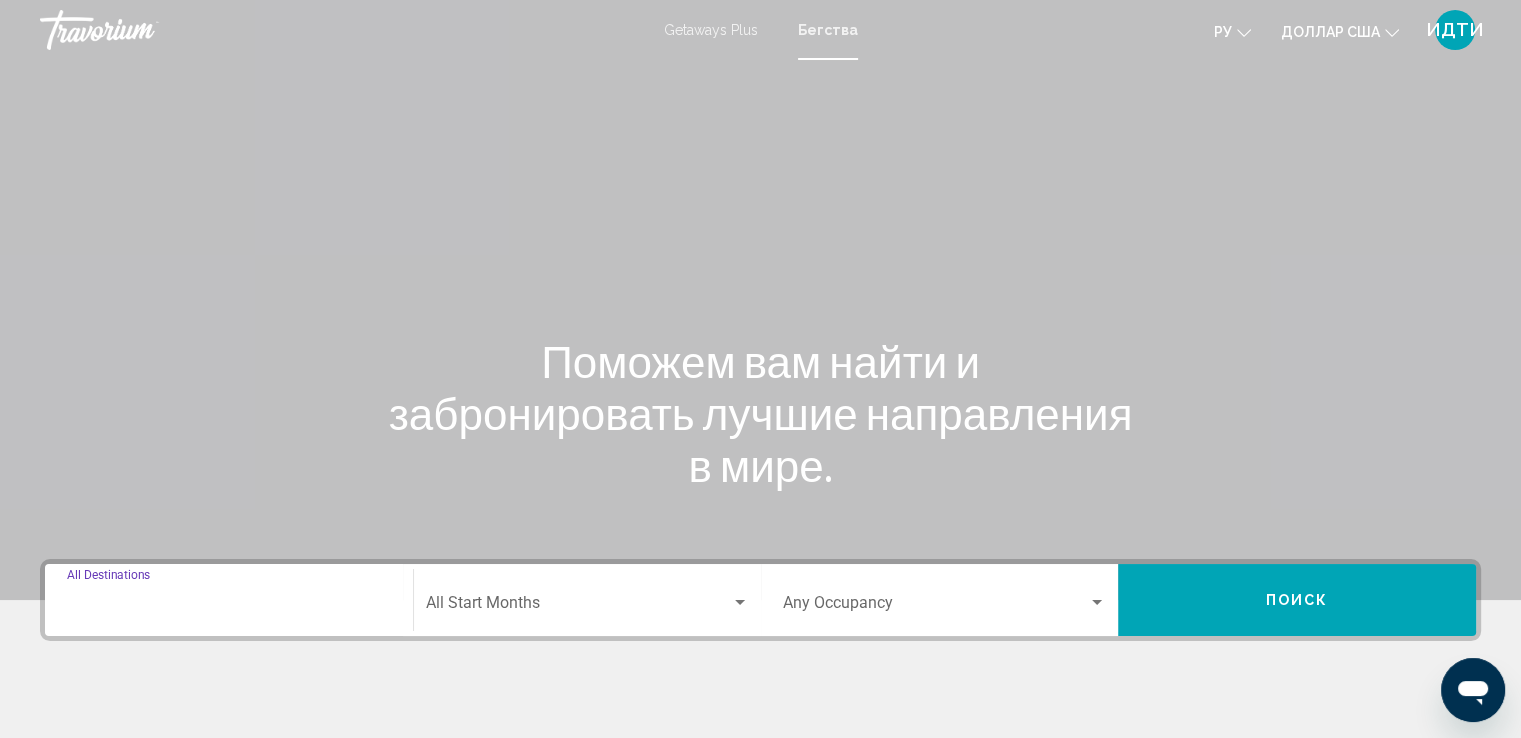 click on "Destination All Destinations" at bounding box center [229, 607] 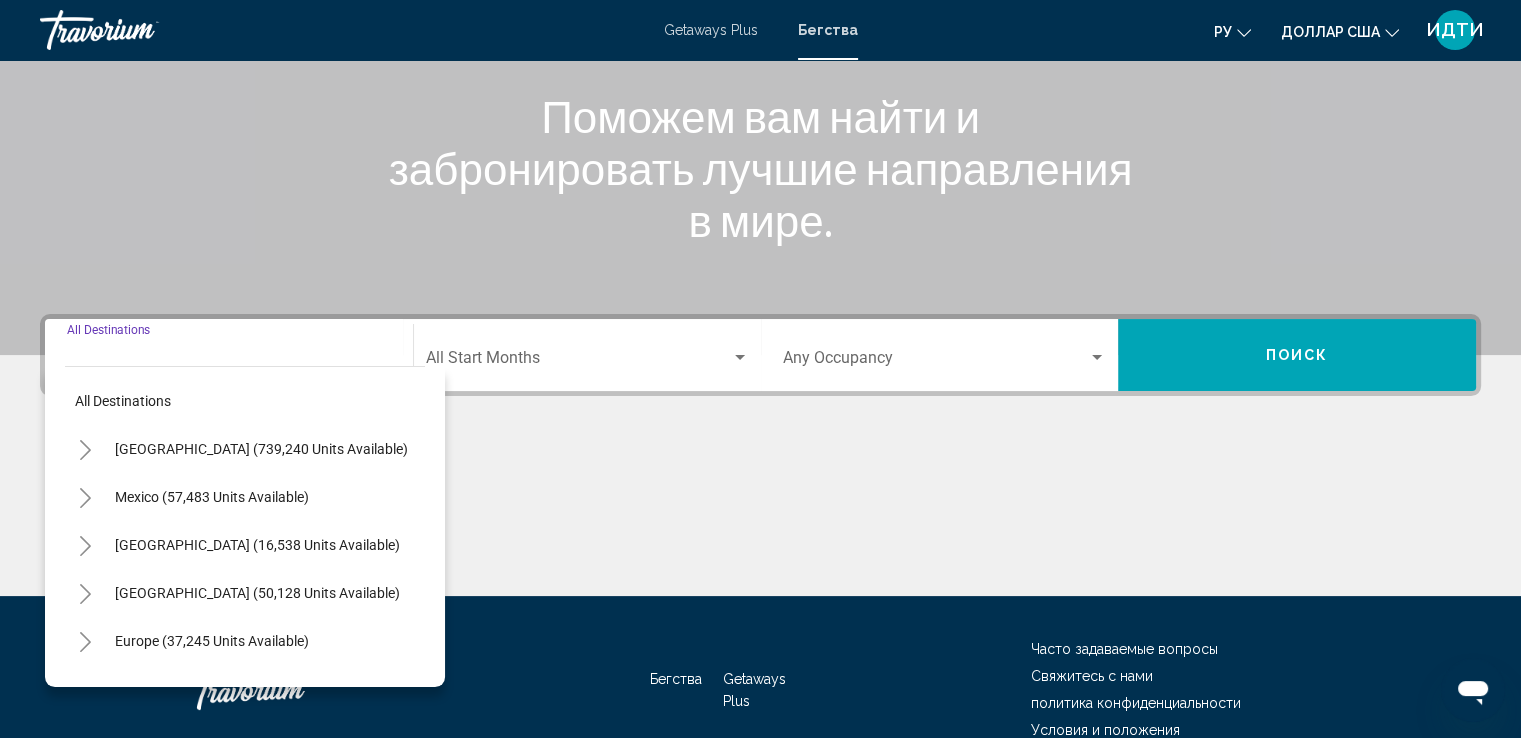 scroll, scrollTop: 348, scrollLeft: 0, axis: vertical 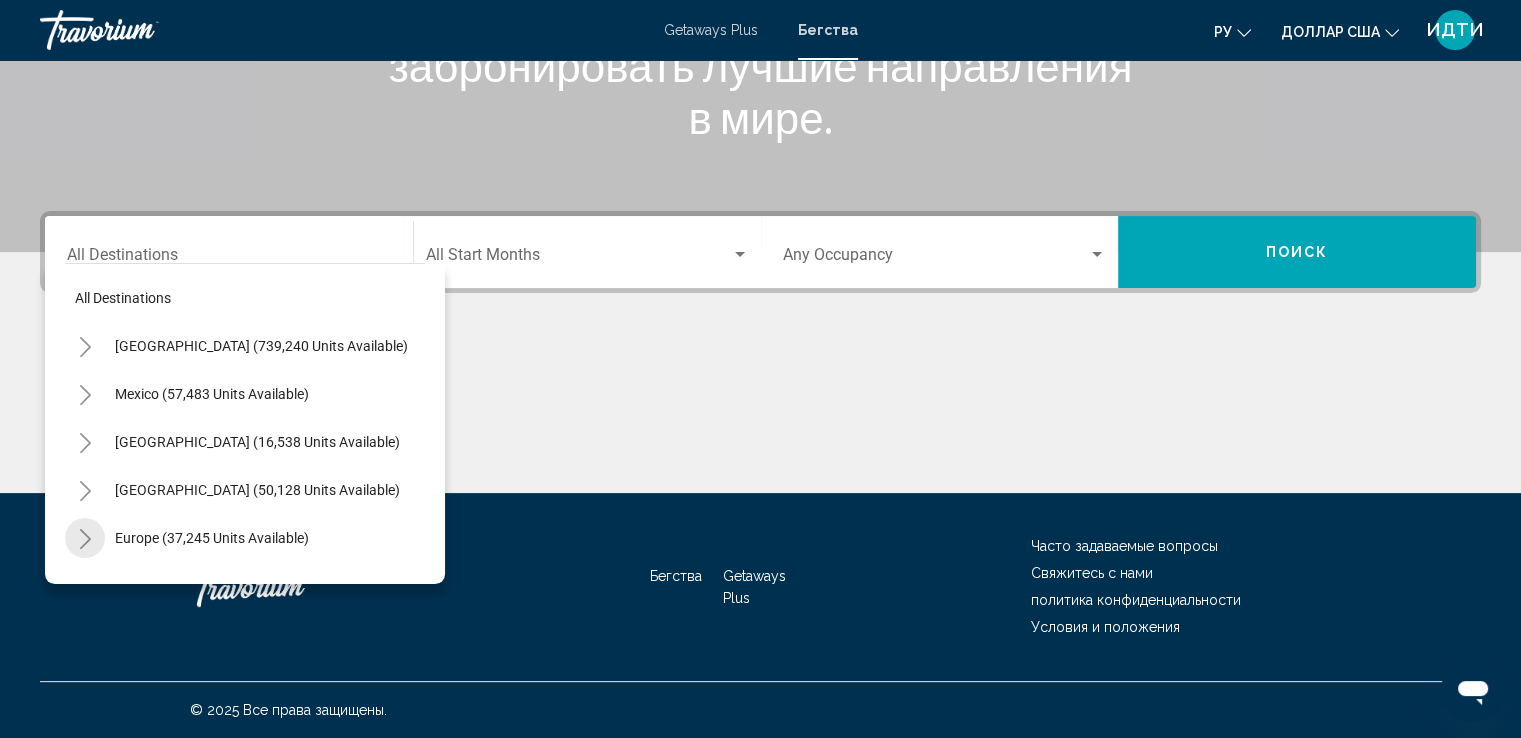 click 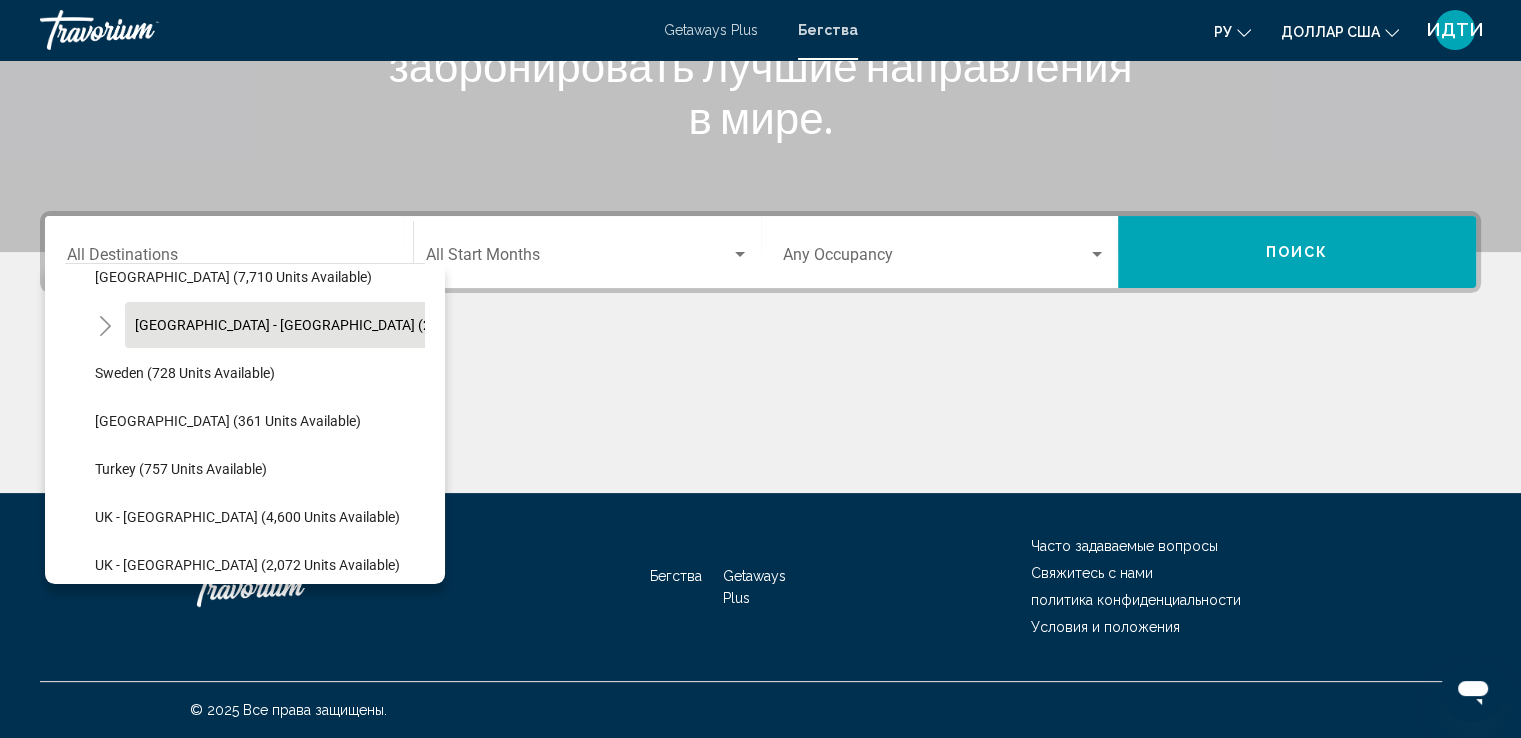 scroll, scrollTop: 1100, scrollLeft: 0, axis: vertical 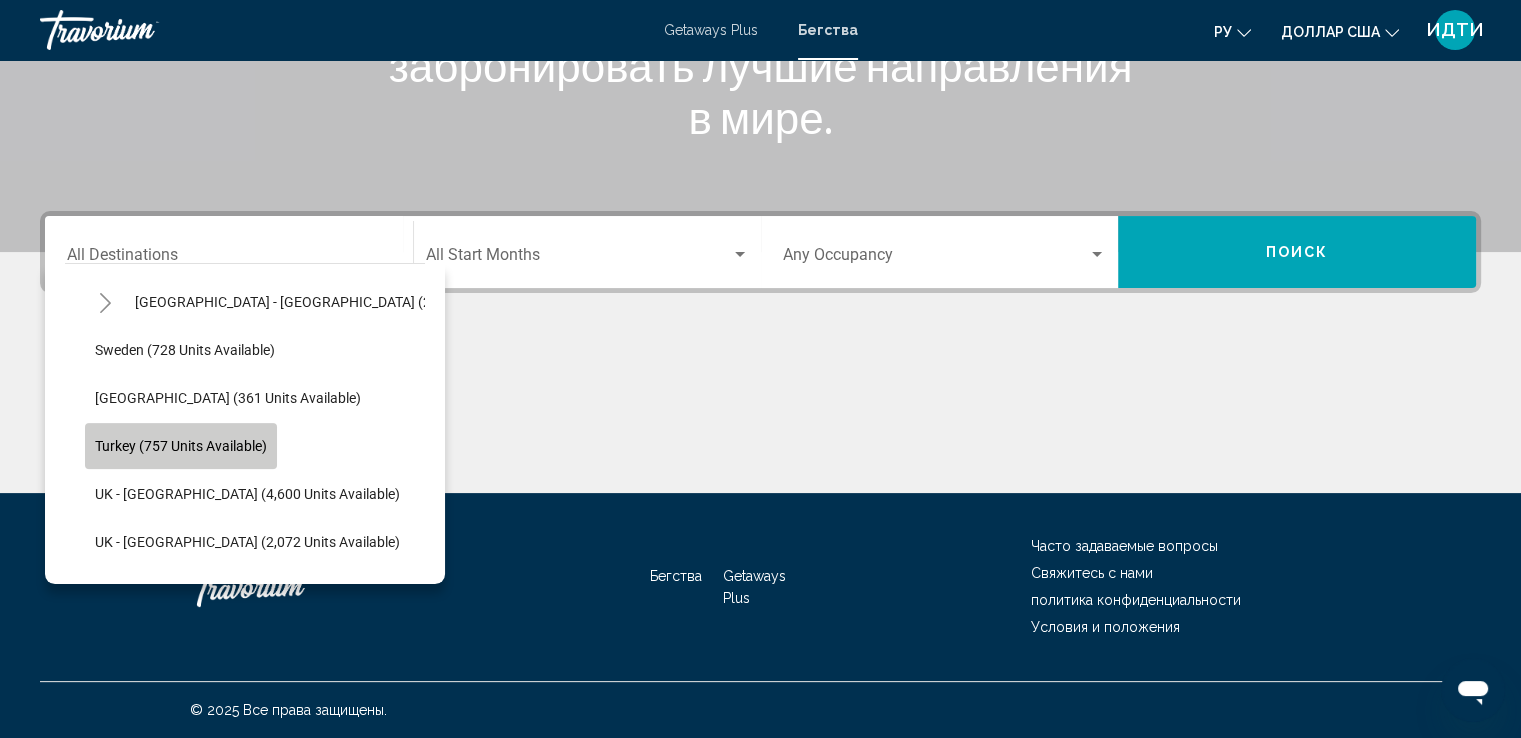 click on "Turkey (757 units available)" 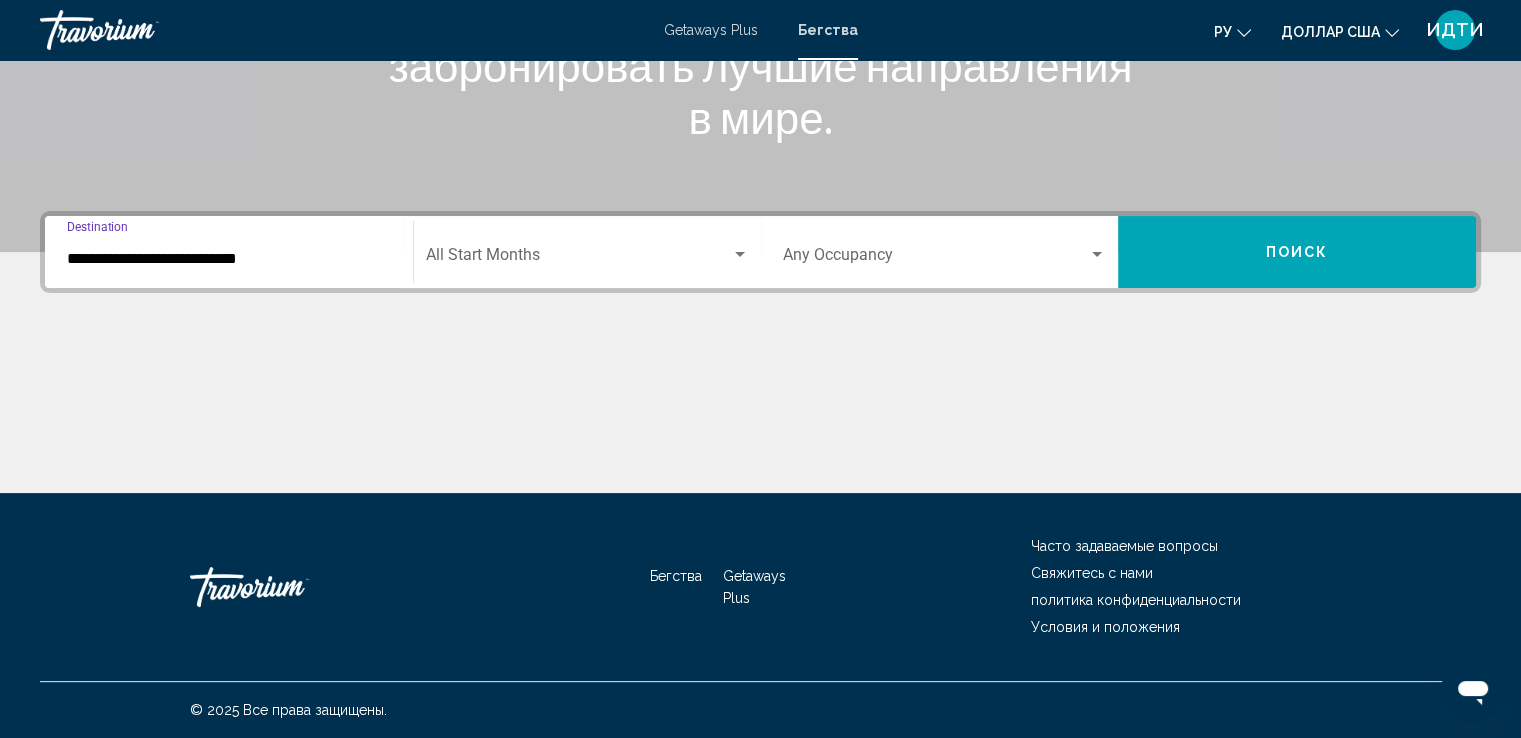 click at bounding box center (740, 254) 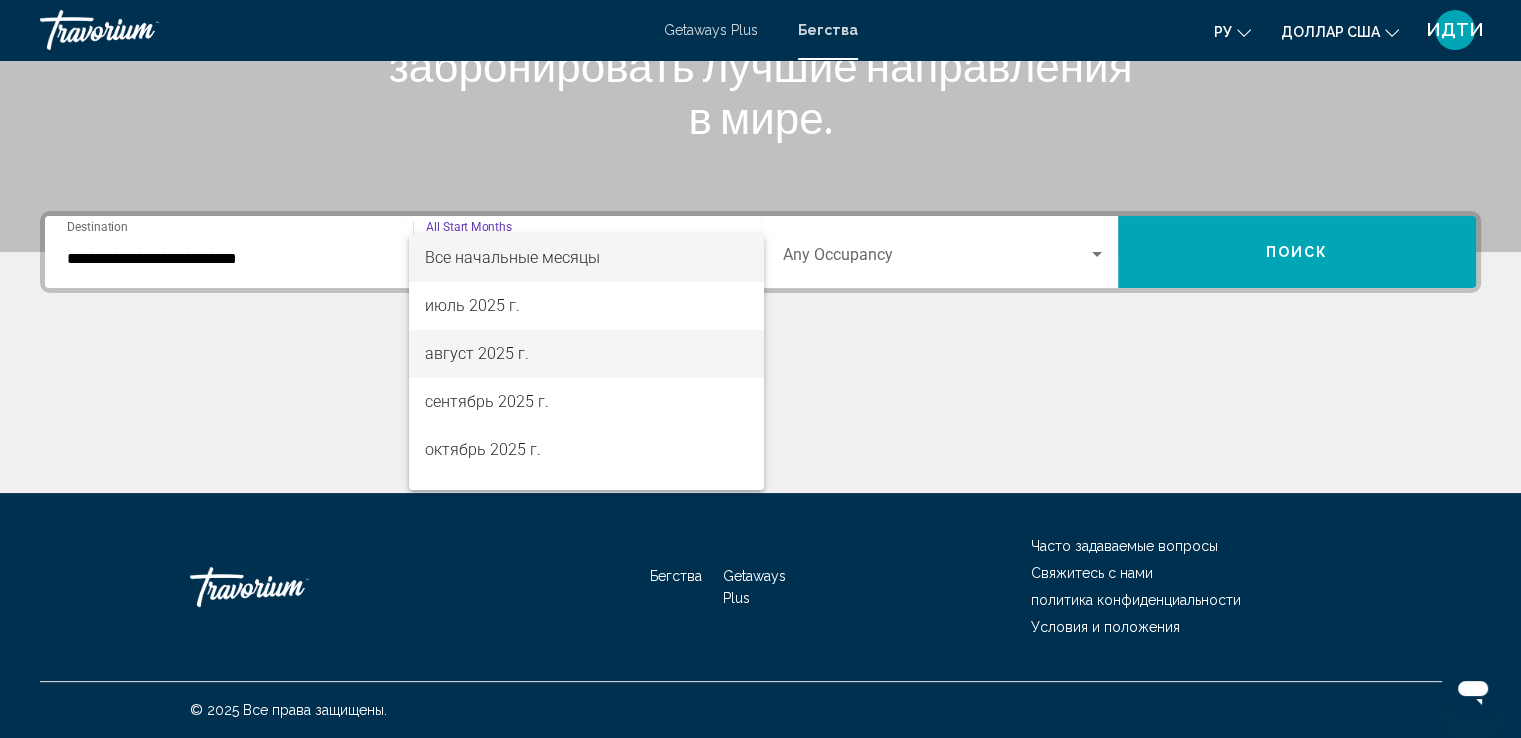 click on "август 2025 г." at bounding box center [586, 354] 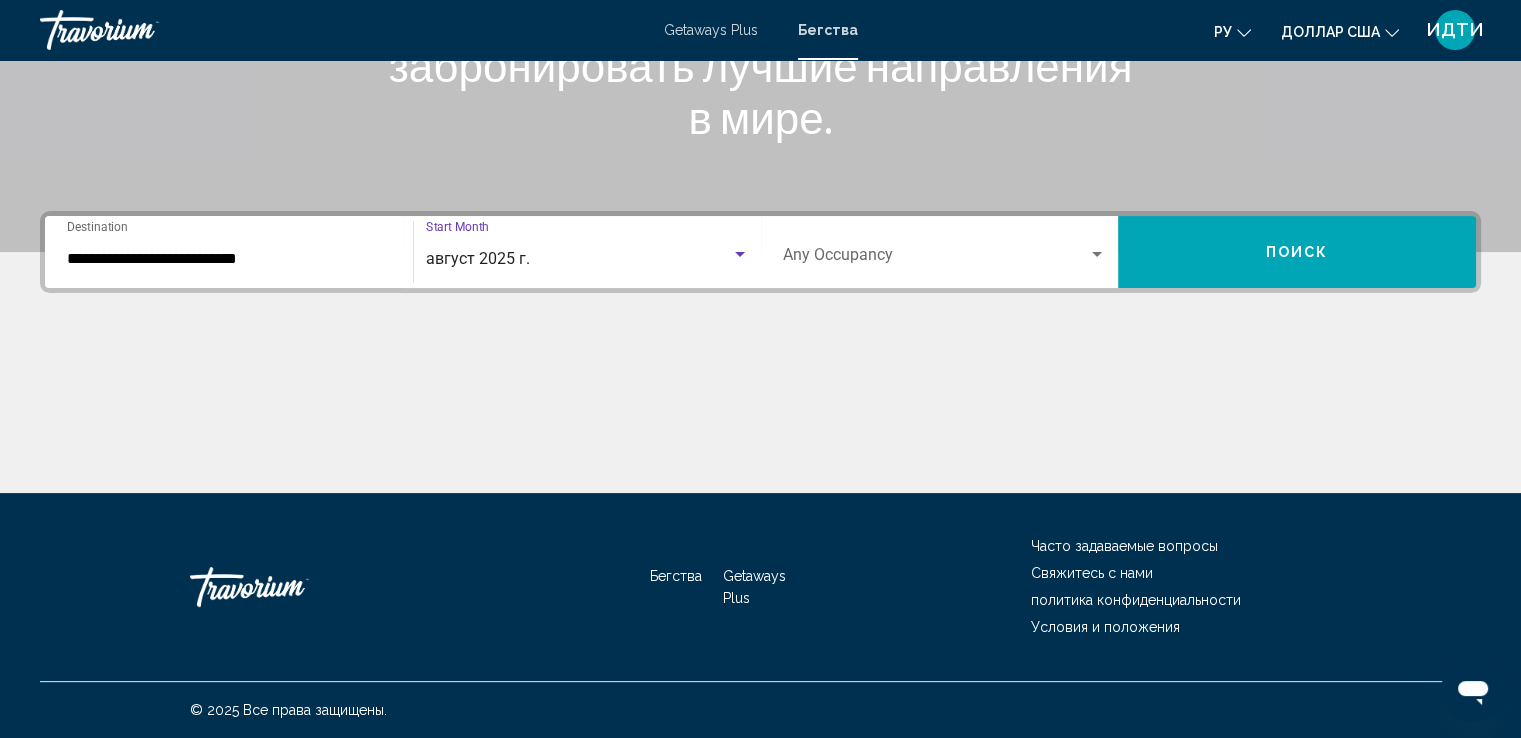 click at bounding box center [1097, 255] 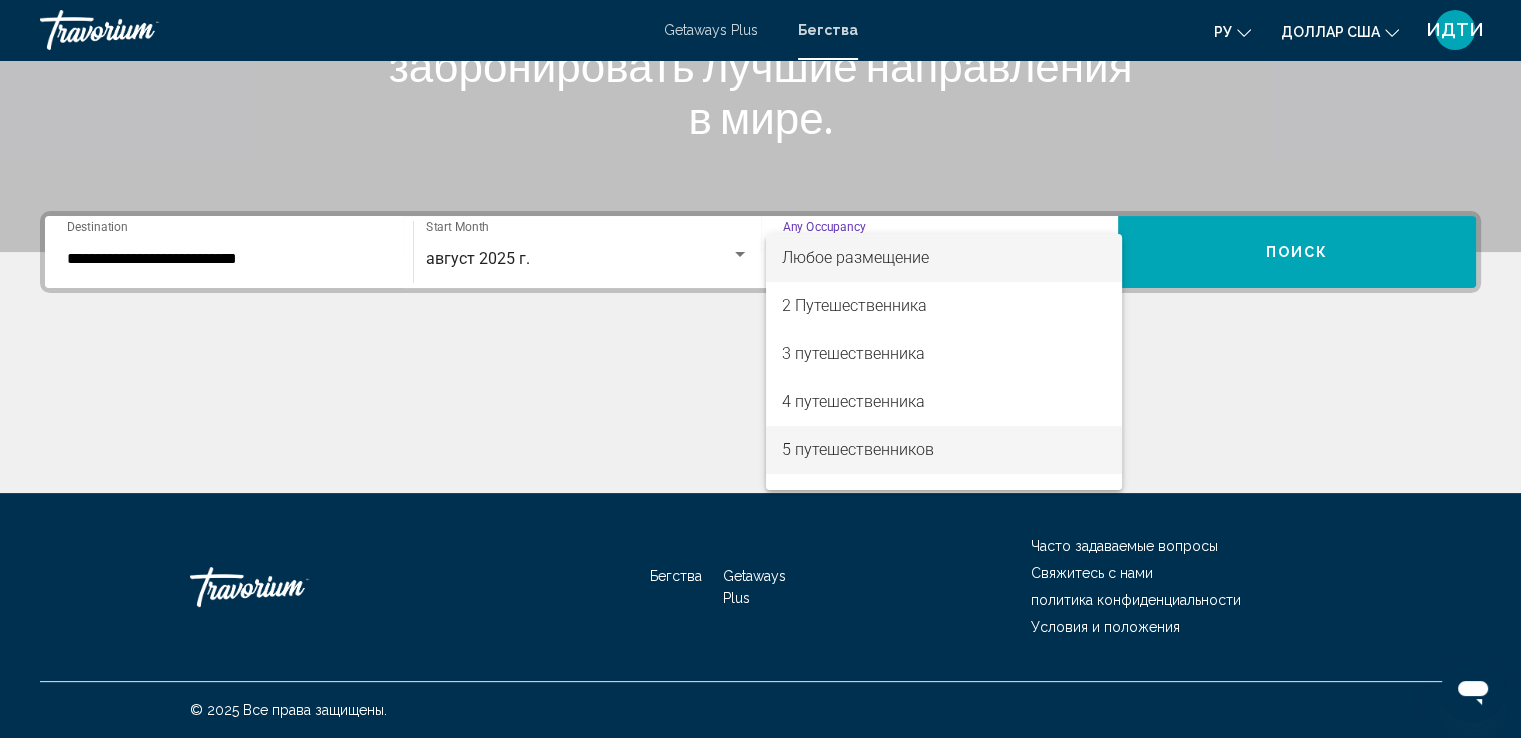 scroll, scrollTop: 200, scrollLeft: 0, axis: vertical 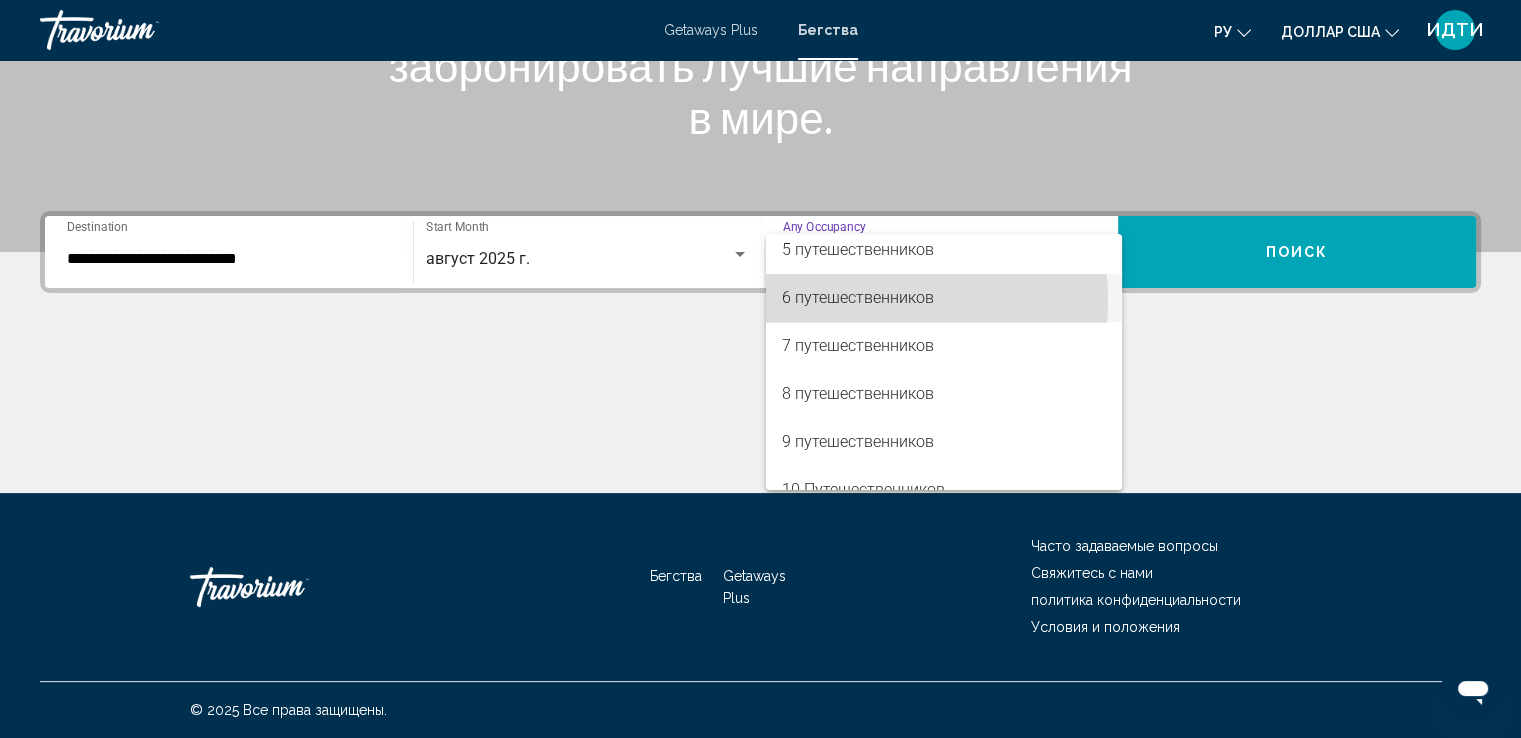 click on "6 путешественников" at bounding box center [858, 297] 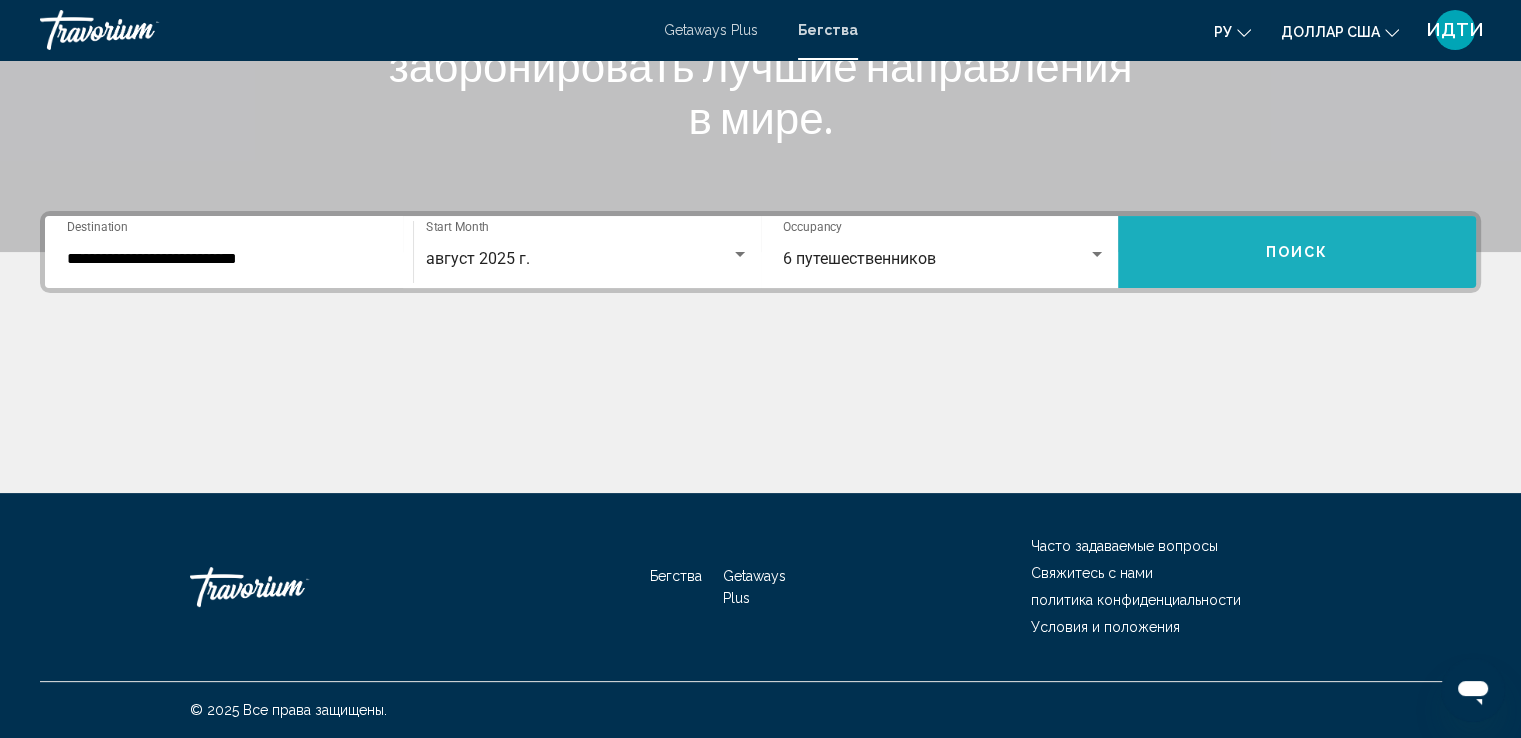 click on "Поиск" at bounding box center (1297, 253) 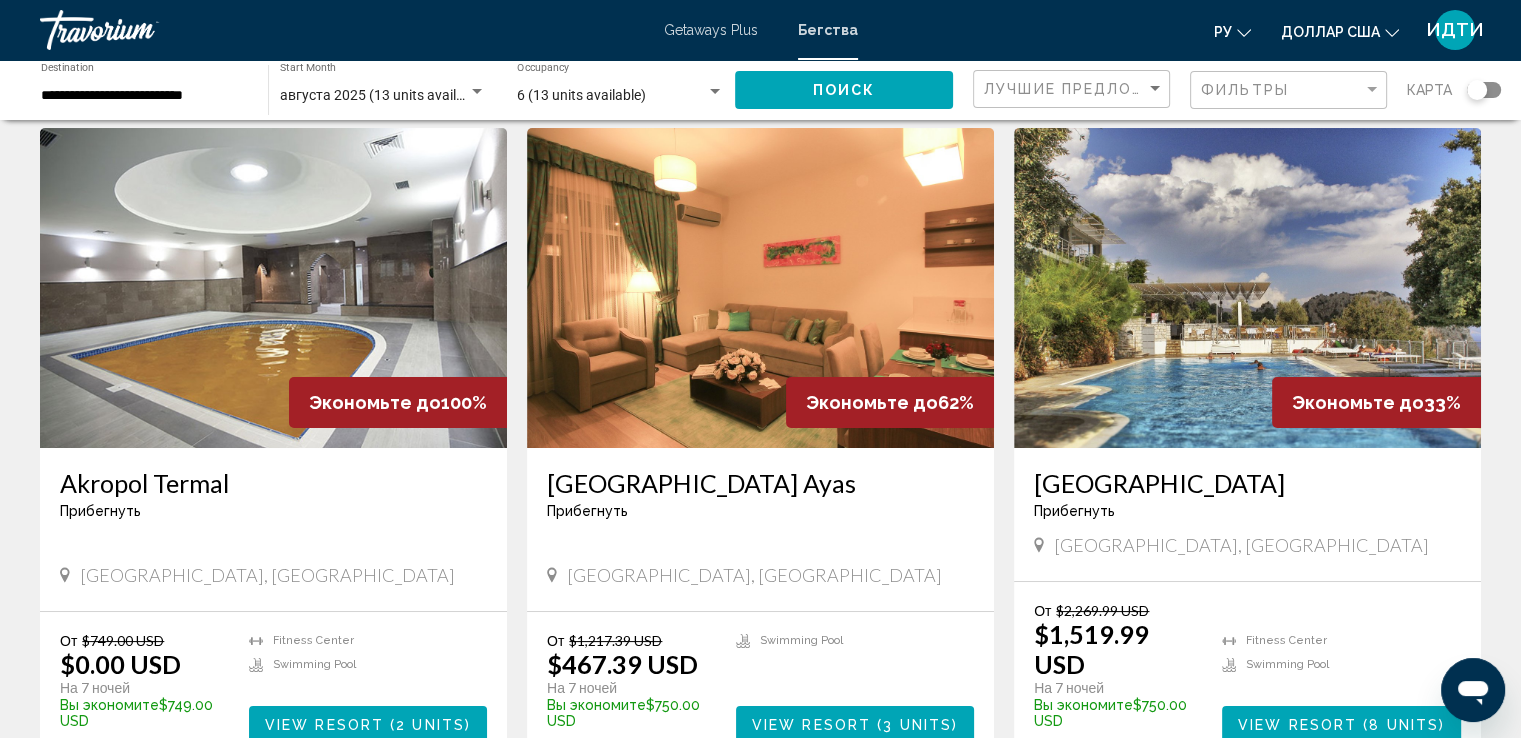 scroll, scrollTop: 200, scrollLeft: 0, axis: vertical 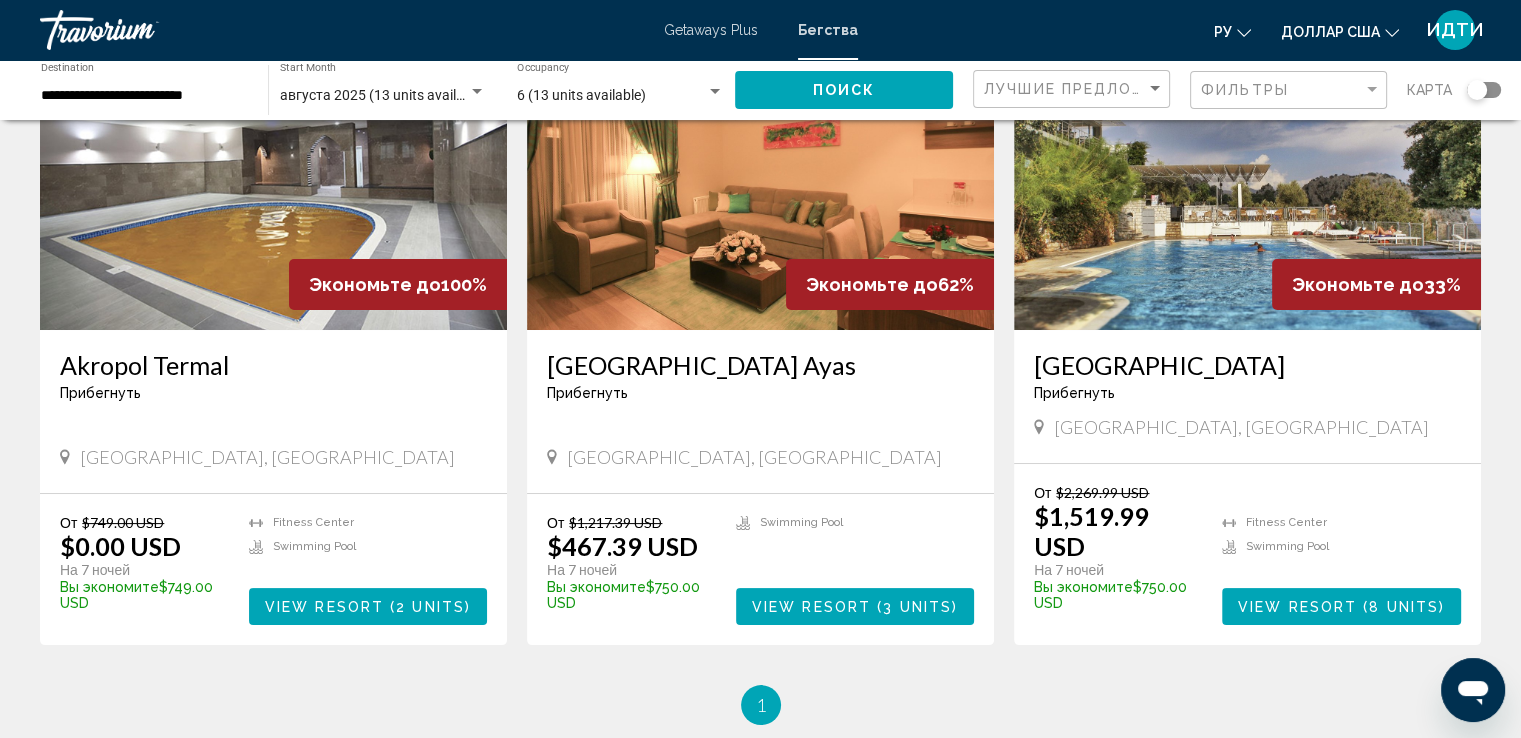 click at bounding box center (273, 170) 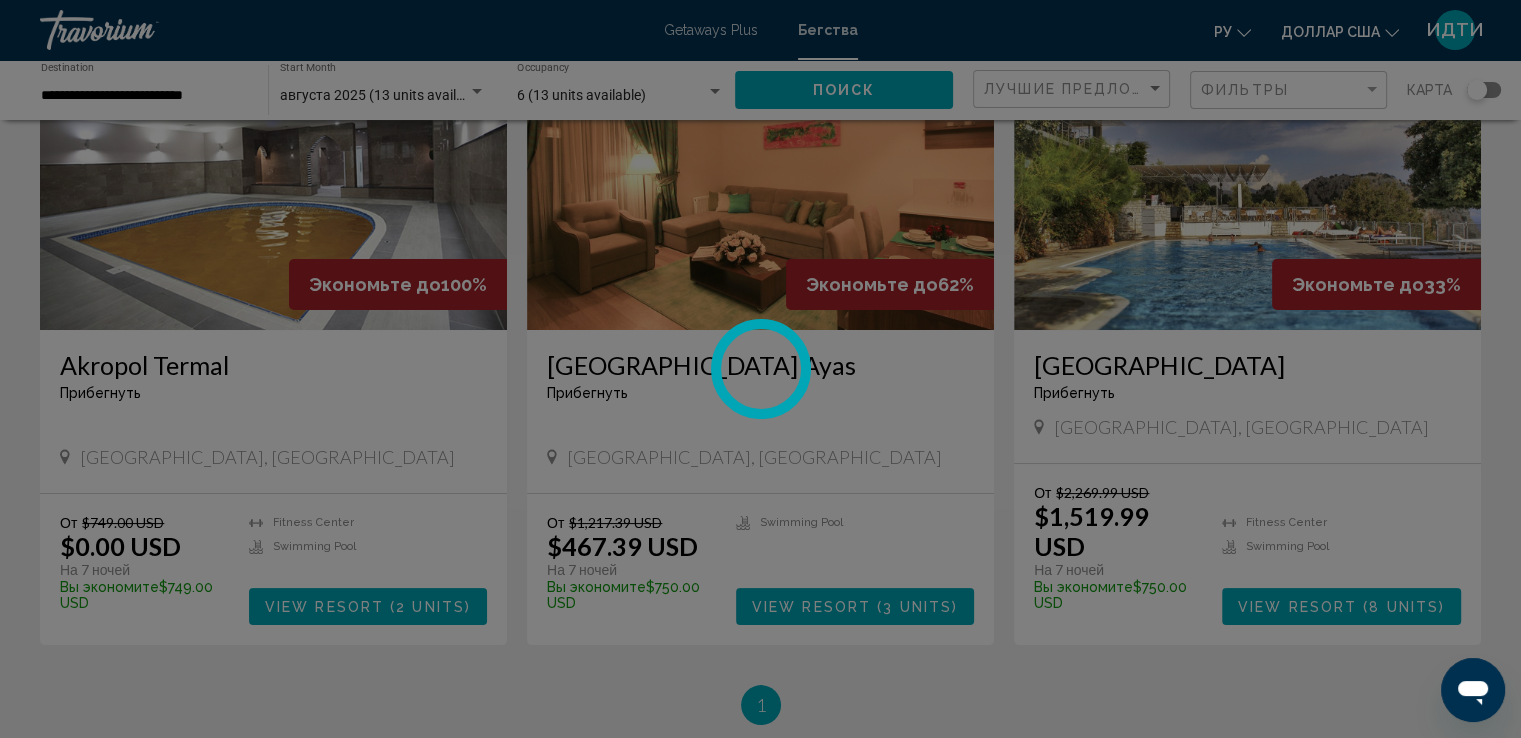 click at bounding box center (760, 369) 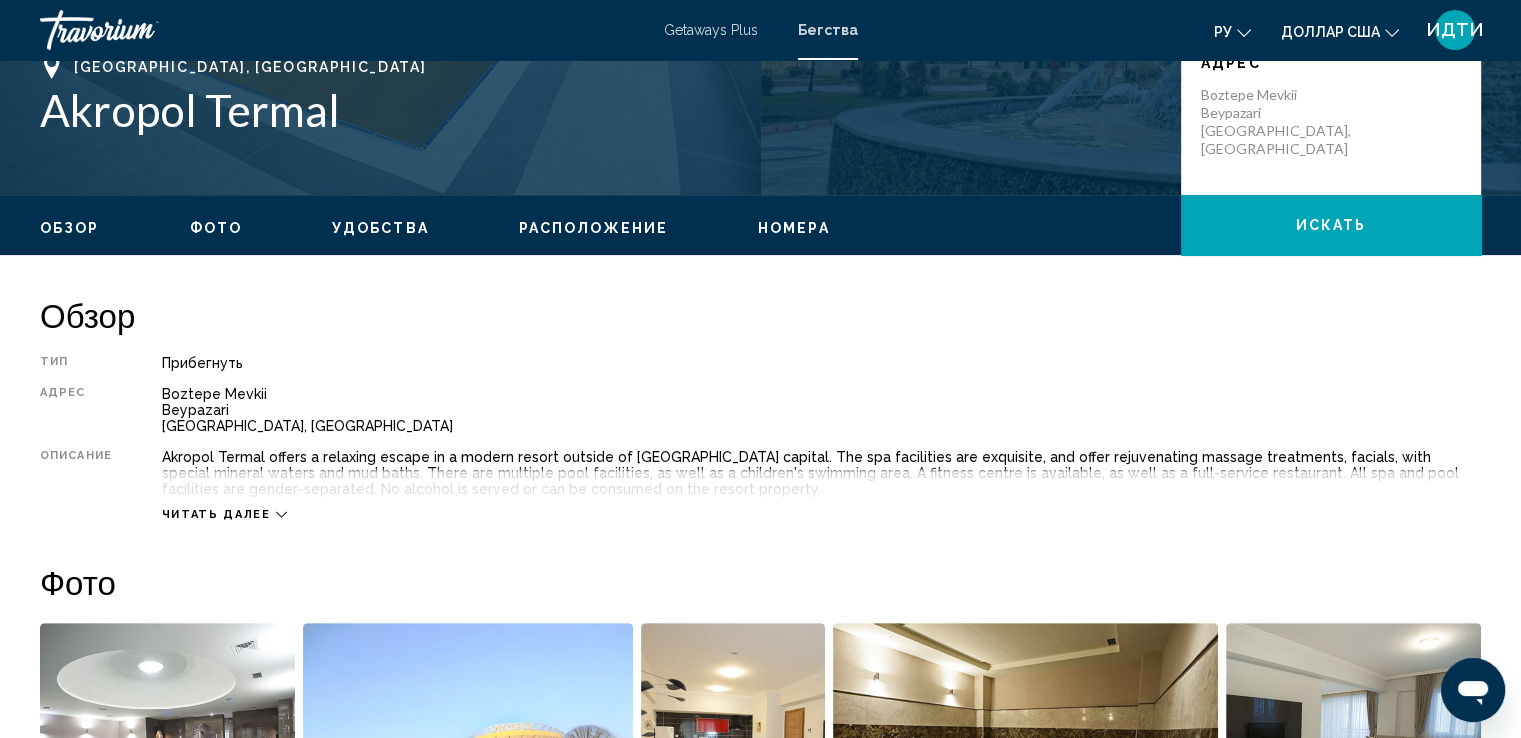 scroll, scrollTop: 500, scrollLeft: 0, axis: vertical 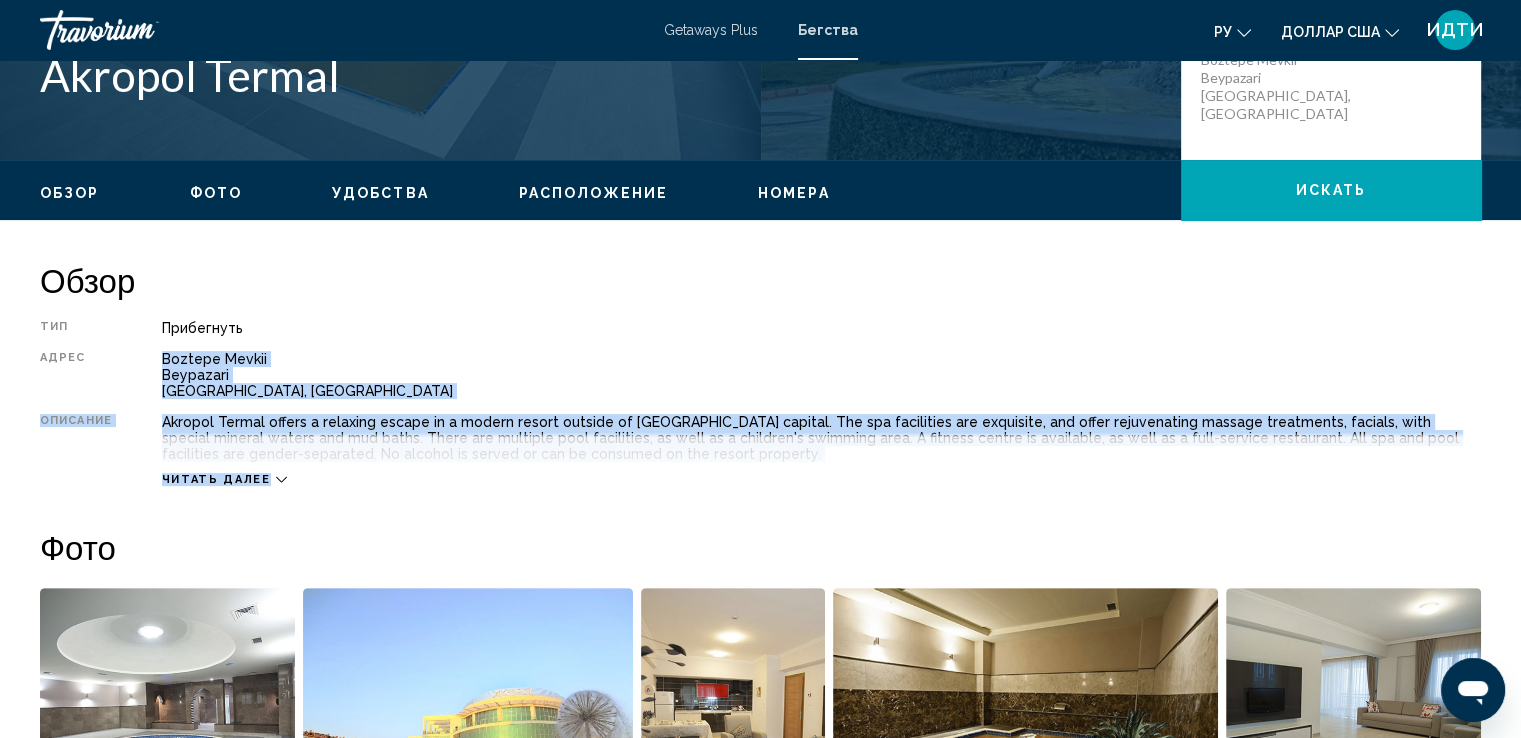 drag, startPoint x: 149, startPoint y: 352, endPoint x: 312, endPoint y: 448, distance: 189.16924 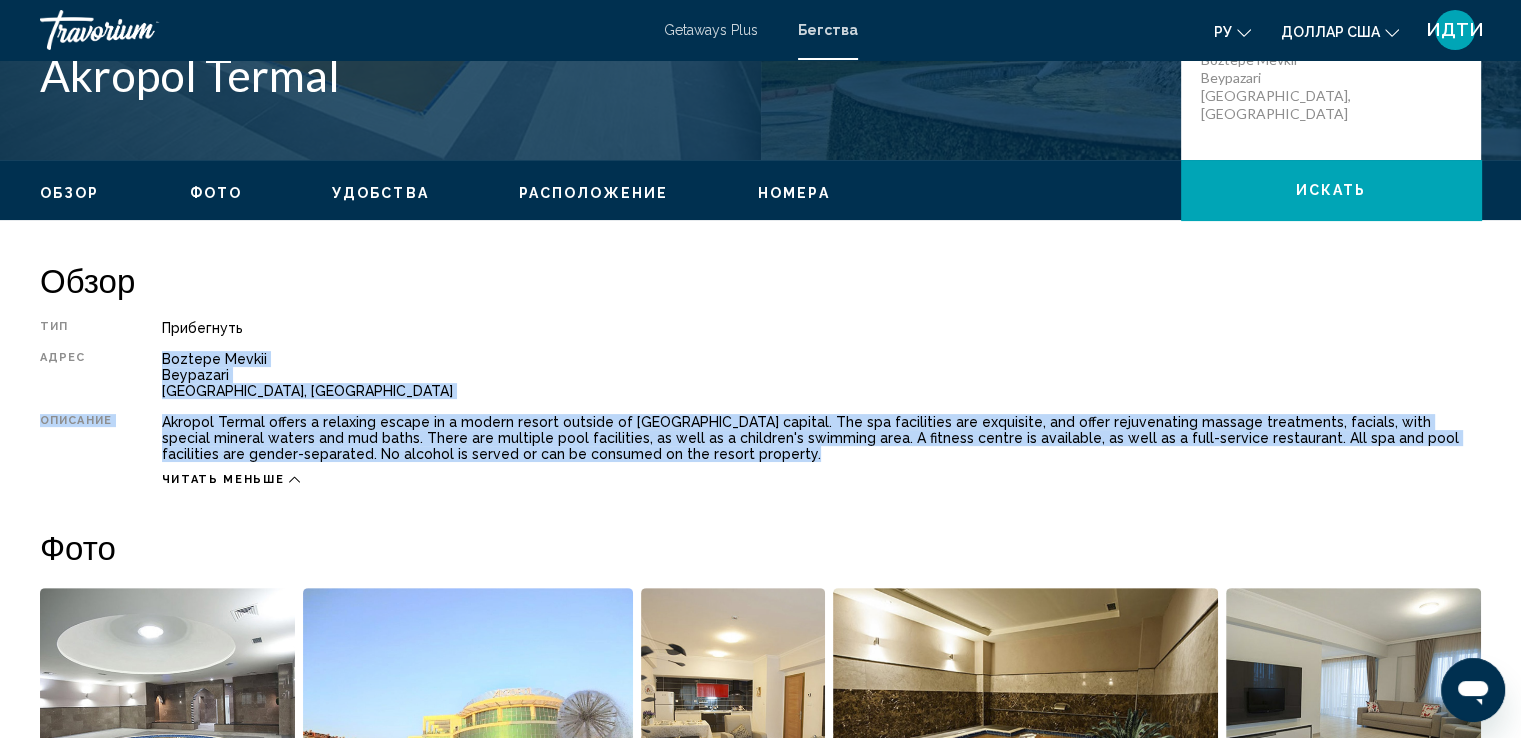 copy on "Boztepe Mevkii Beypazari [GEOGRAPHIC_DATA], [GEOGRAPHIC_DATA] Описание Akropol Termal offers a relaxing escape in a modern resort outside of [GEOGRAPHIC_DATA] capital. The spa facilities are exquisite, and offer rejuvenating massage treatments, facials, with special mineral waters and mud baths. There are multiple pool facilities, as well as a children's swimming area. A fitness centre is available, as well as a full-service restaurant. All spa and pool facilities are gender-separated. No alcohol is served or can be consumed on the resort property. Читать далее" 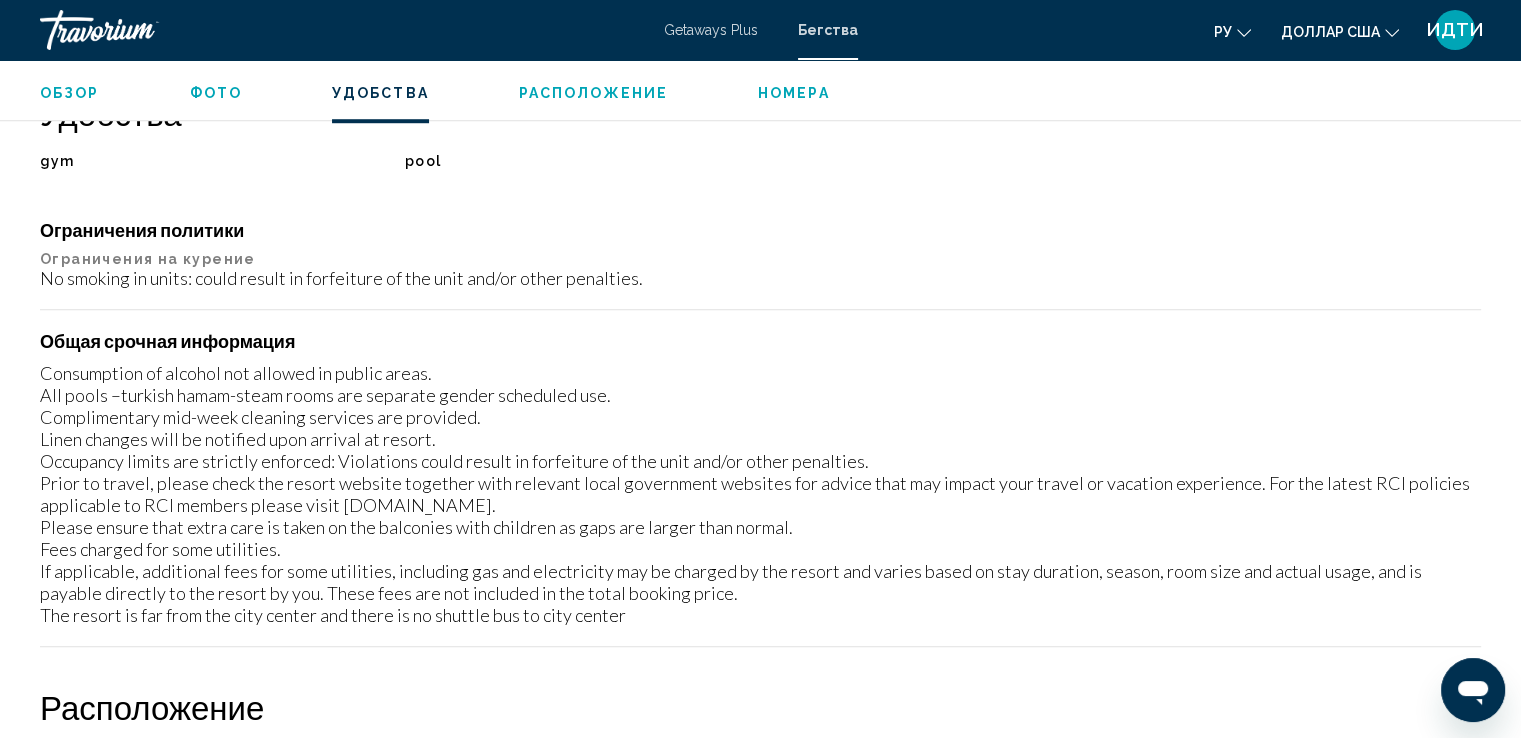 scroll, scrollTop: 1600, scrollLeft: 0, axis: vertical 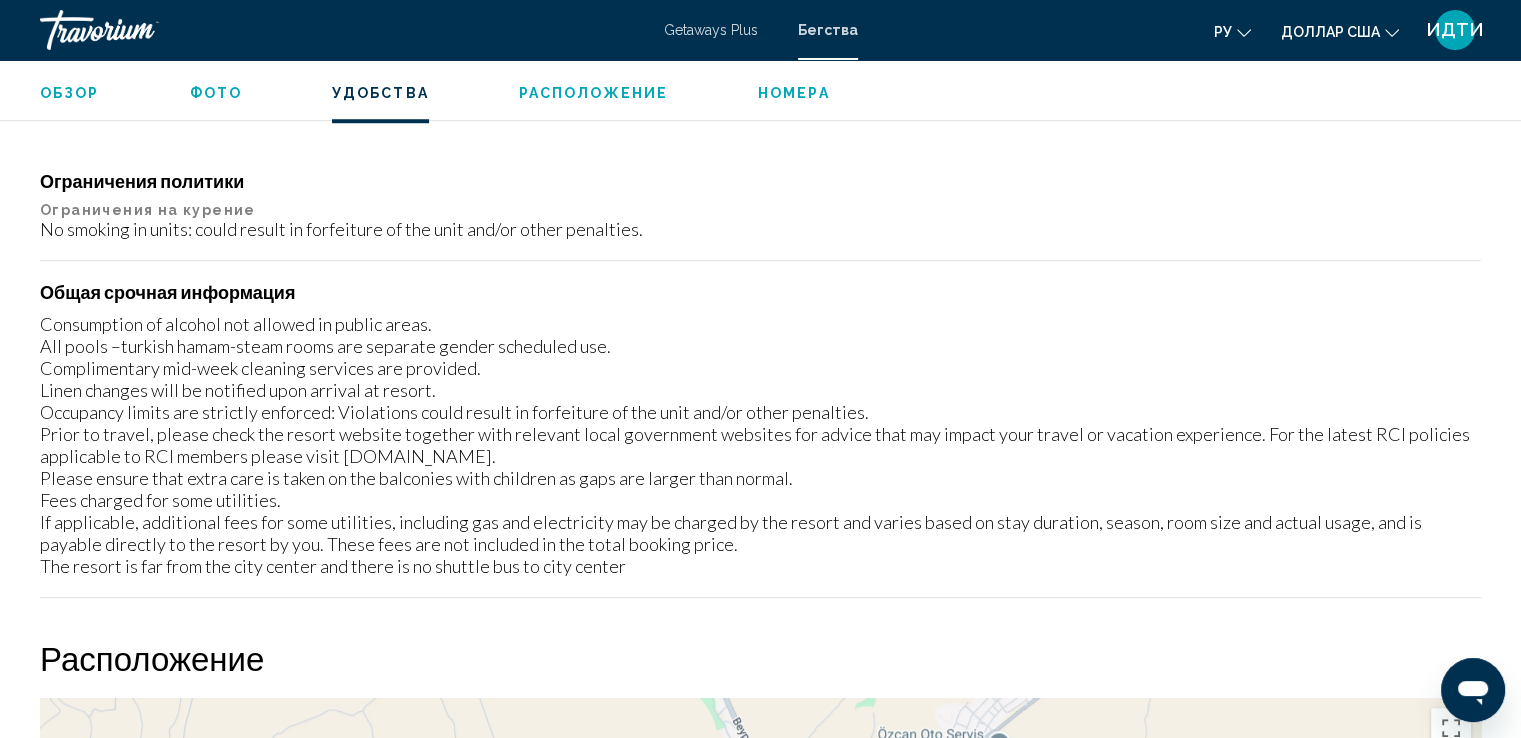 click on "Обзор Тип Прибегнуть Все включено Нет «все включено» Адрес Boztepe Mevkii Beypazari [GEOGRAPHIC_DATA], [GEOGRAPHIC_DATA] Описание Akropol Termal offers a relaxing escape in a modern resort outside of [GEOGRAPHIC_DATA] capital. The spa facilities are exquisite, and offer rejuvenating massage treatments, facials, with special mineral waters and mud baths. There are multiple pool facilities, as well as a children's swimming area. A fitness centre is available, as well as a full-service restaurant. All spa and pool facilities are gender-separated. No alcohol is served or can be consumed on the resort property. Читать меньше
Фото Удобства gym pool Нет доступных удобств. Ограничения политики Ограничения на курение No smoking in units: could result in forfeiture of the unit and/or other penalties. Общая срочная информация Fees charged for some utilities. ← → +" at bounding box center (760, 808) 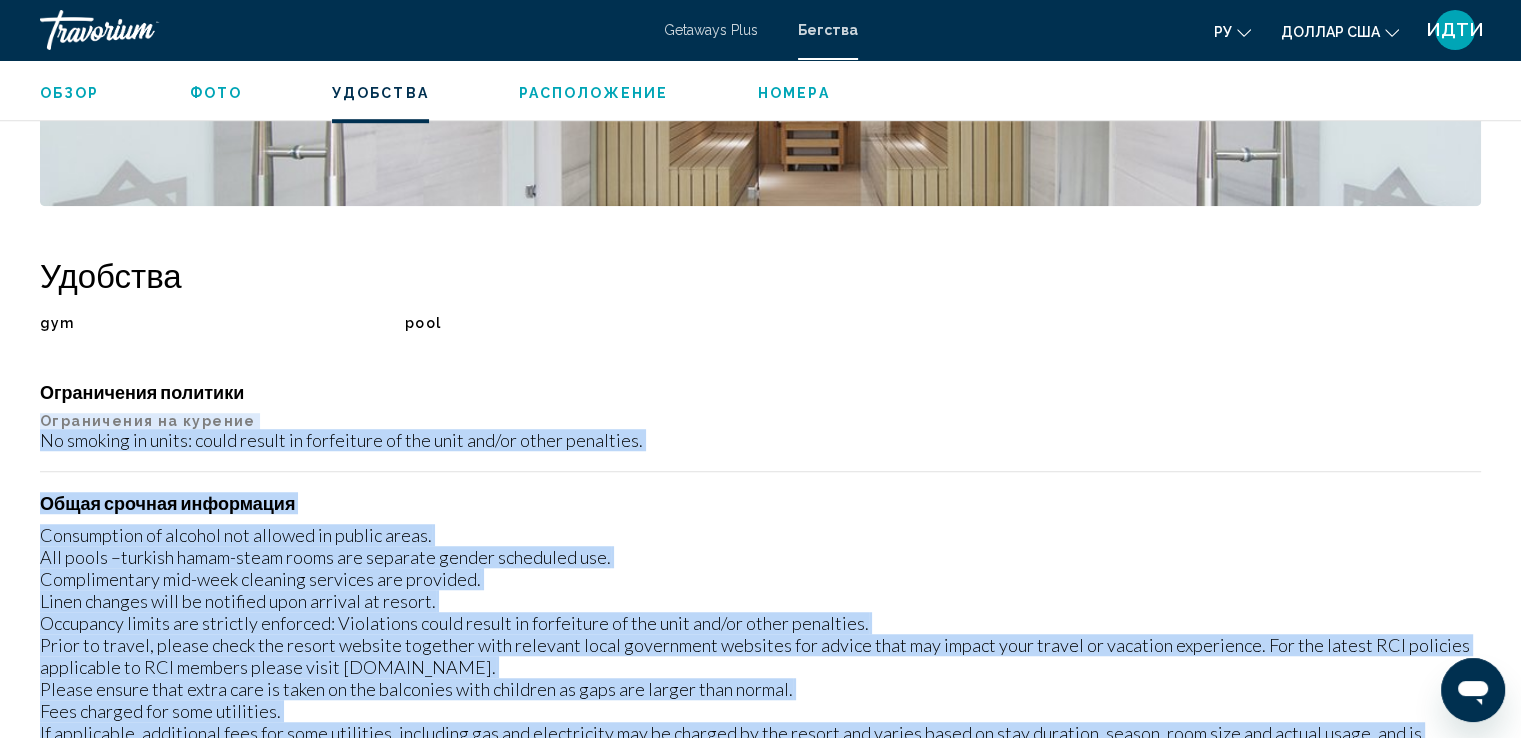 scroll, scrollTop: 1641, scrollLeft: 0, axis: vertical 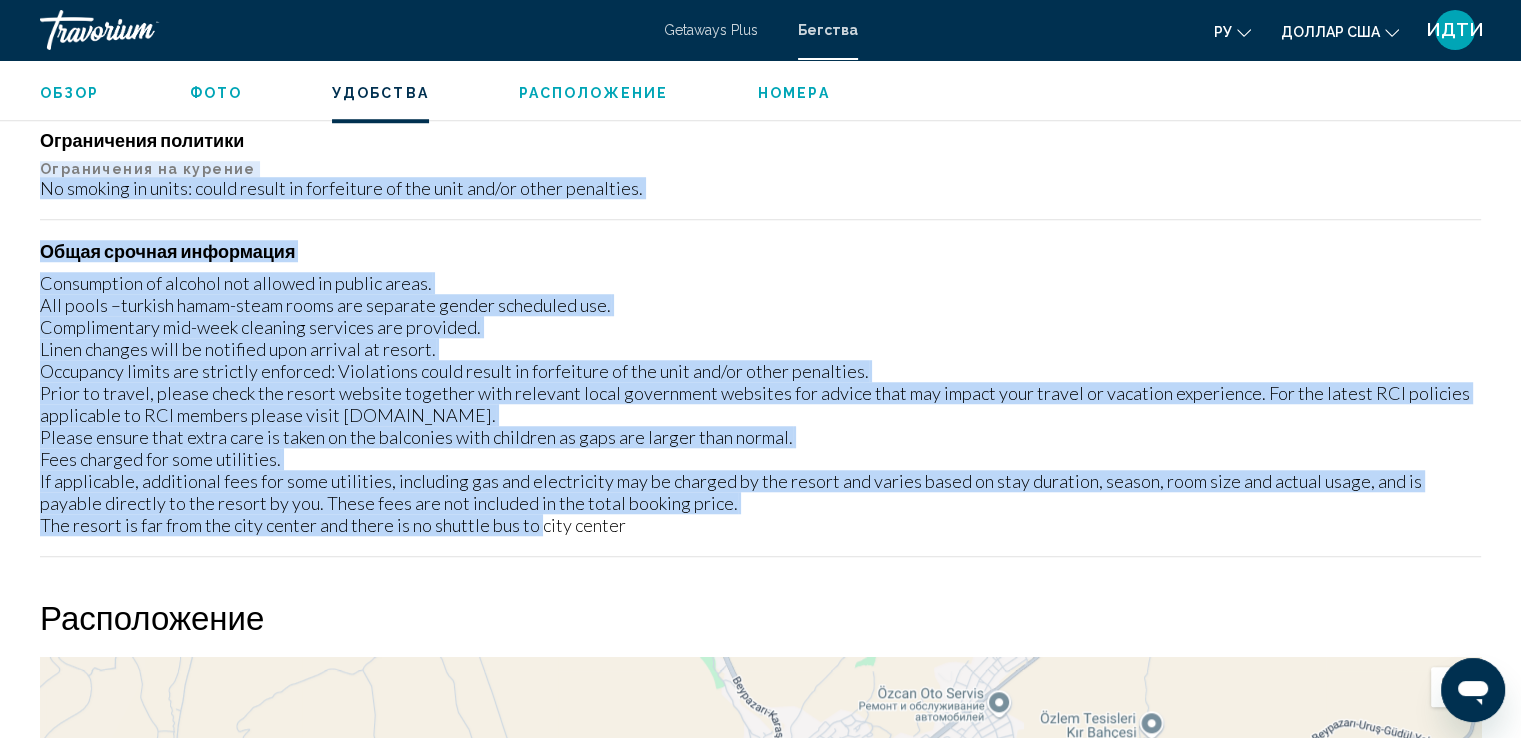 drag, startPoint x: 36, startPoint y: 217, endPoint x: 359, endPoint y: 438, distance: 391.3694 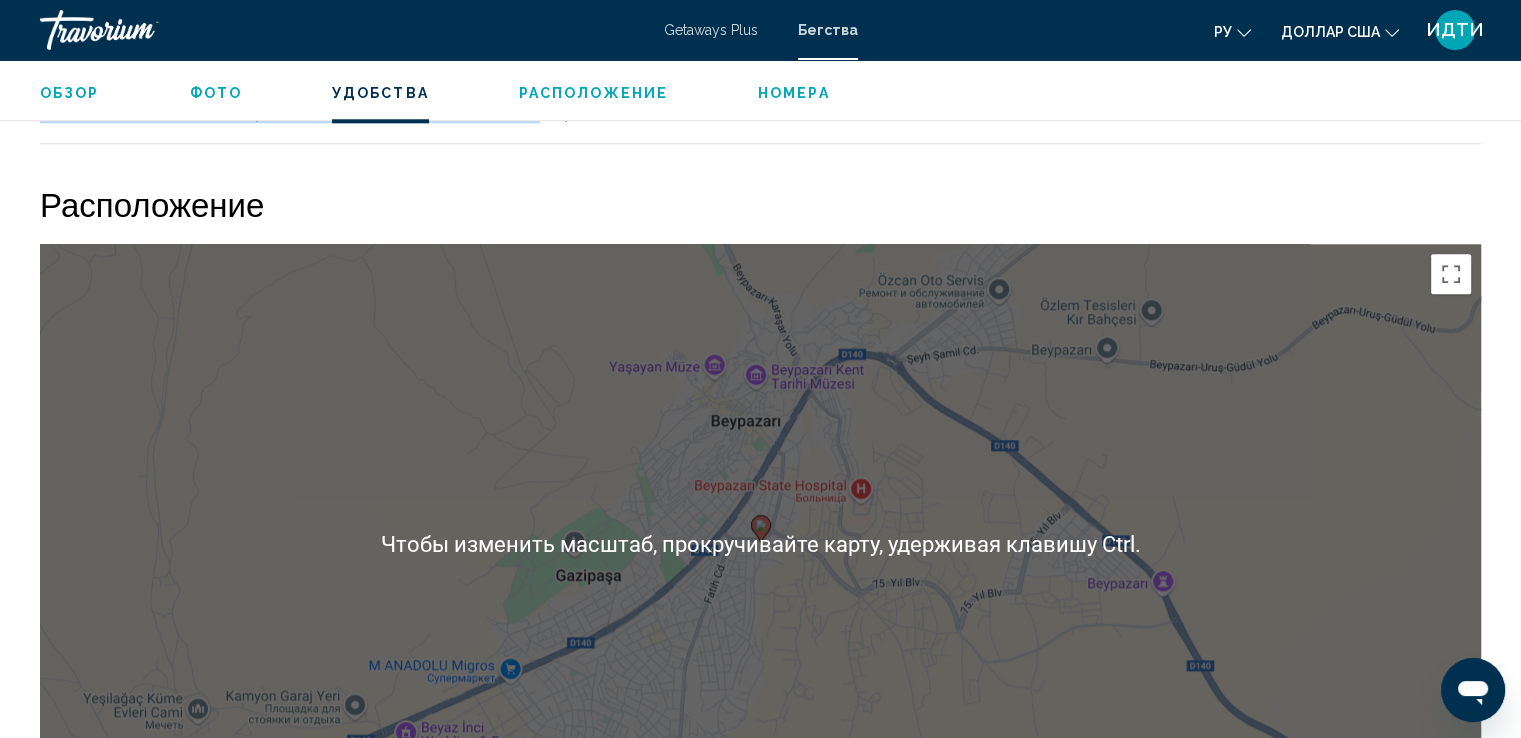 scroll, scrollTop: 2041, scrollLeft: 0, axis: vertical 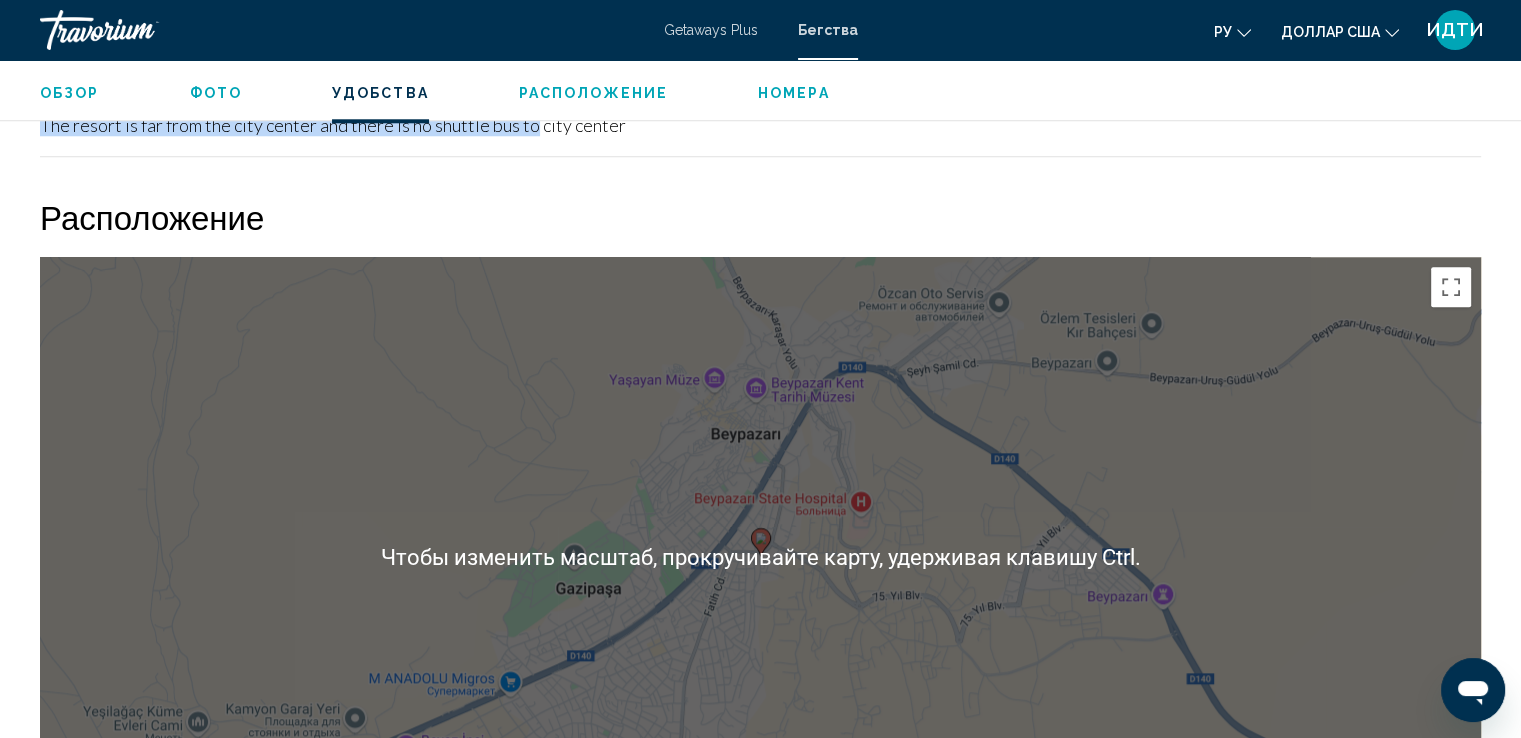 click on "Для навигации используйте клавиши со стрелками. Чтобы активировать перетаскивание с помощью клавиатуры, нажмите Alt + Ввод. После этого перемещайте маркер, используя клавиши со стрелками. Чтобы завершить перетаскивание, нажмите клавишу Ввод. Чтобы отменить действие, нажмите клавишу Esc." at bounding box center (760, 557) 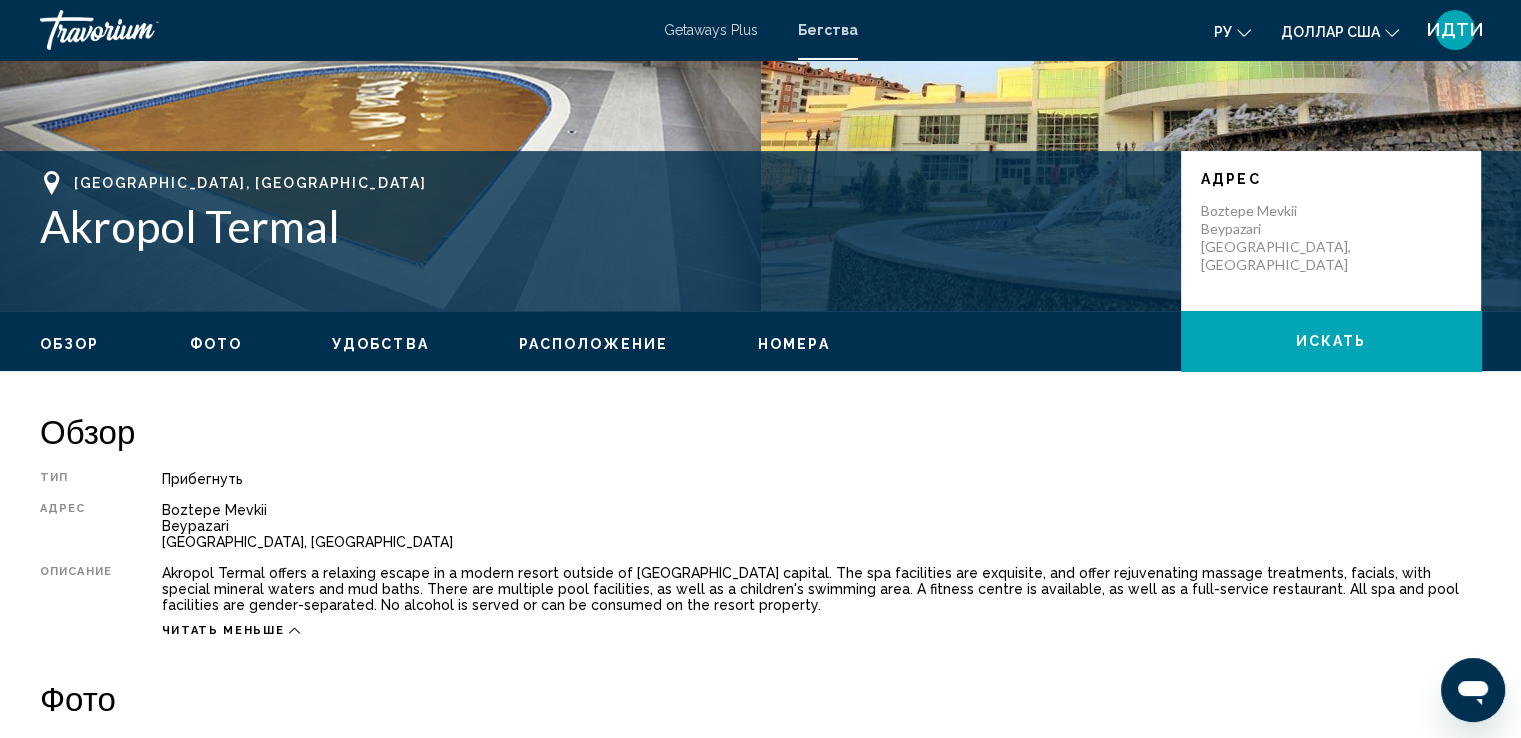 scroll, scrollTop: 300, scrollLeft: 0, axis: vertical 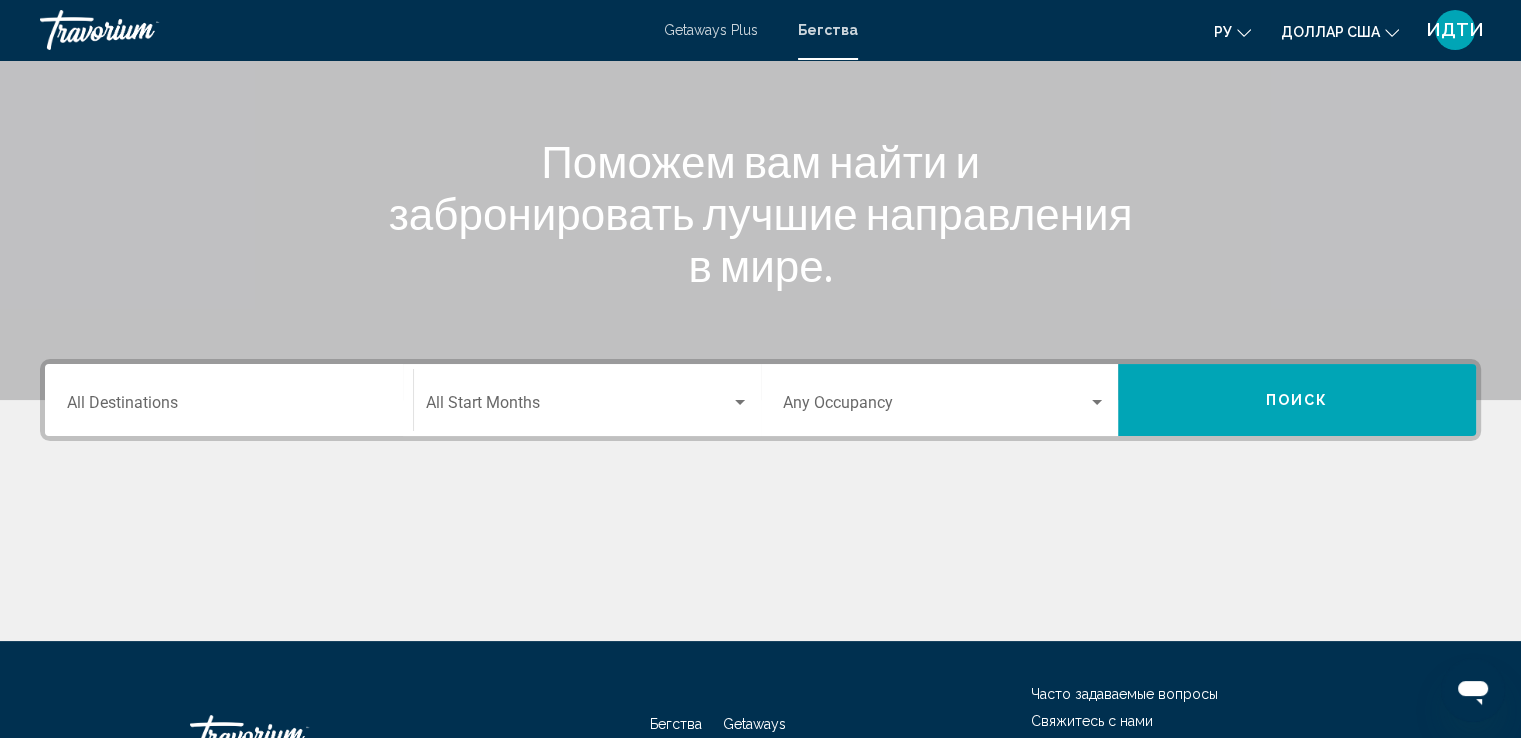 click on "Destination All Destinations" at bounding box center (229, 400) 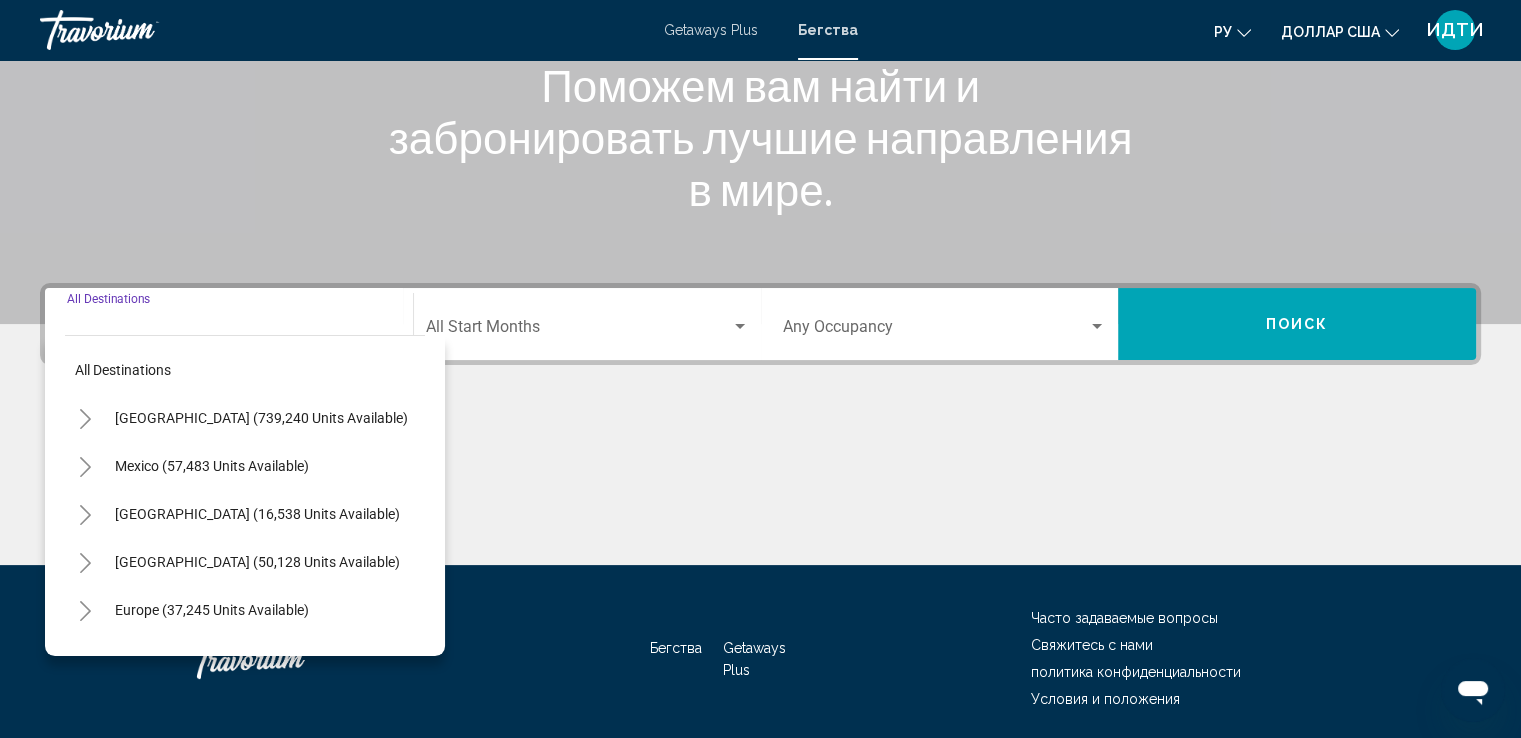 scroll, scrollTop: 348, scrollLeft: 0, axis: vertical 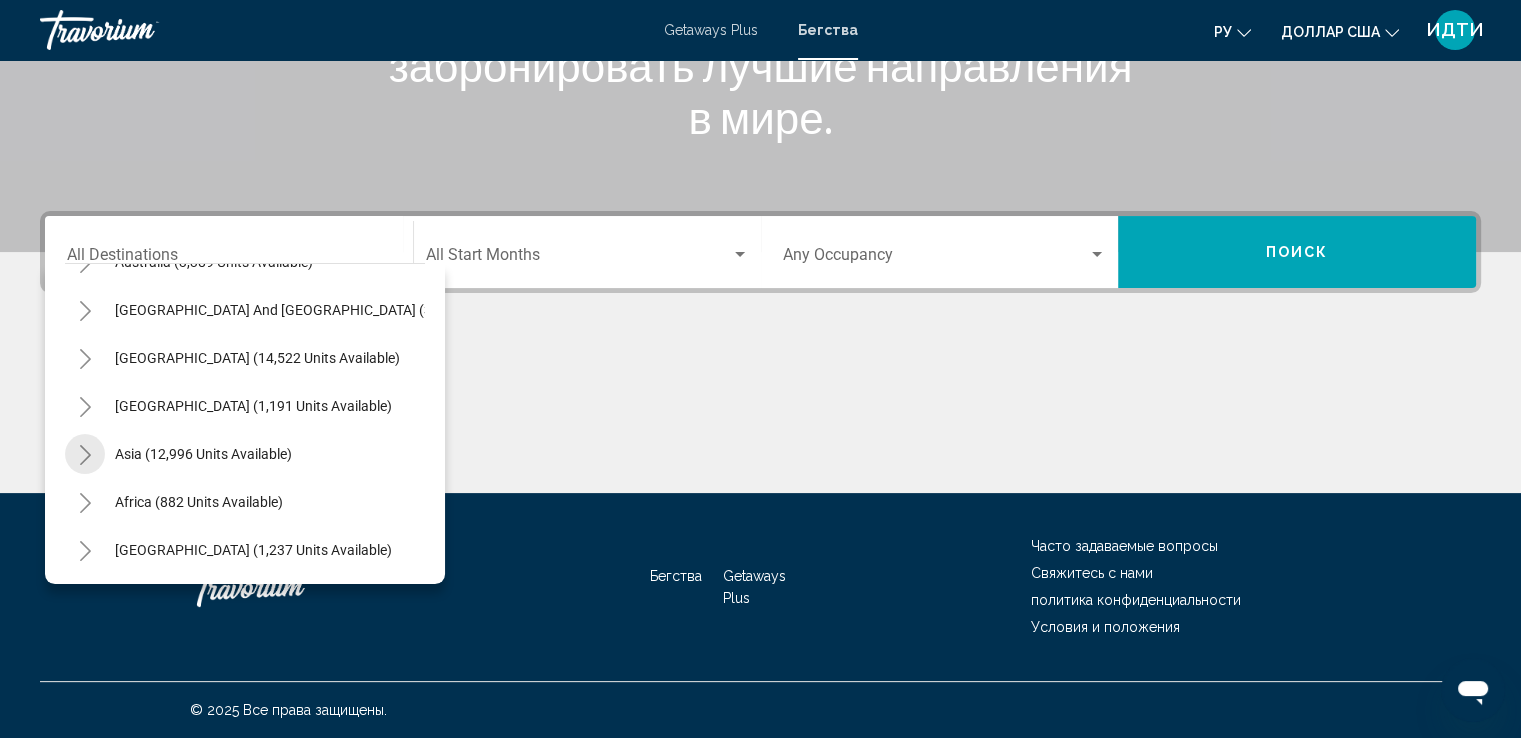 click 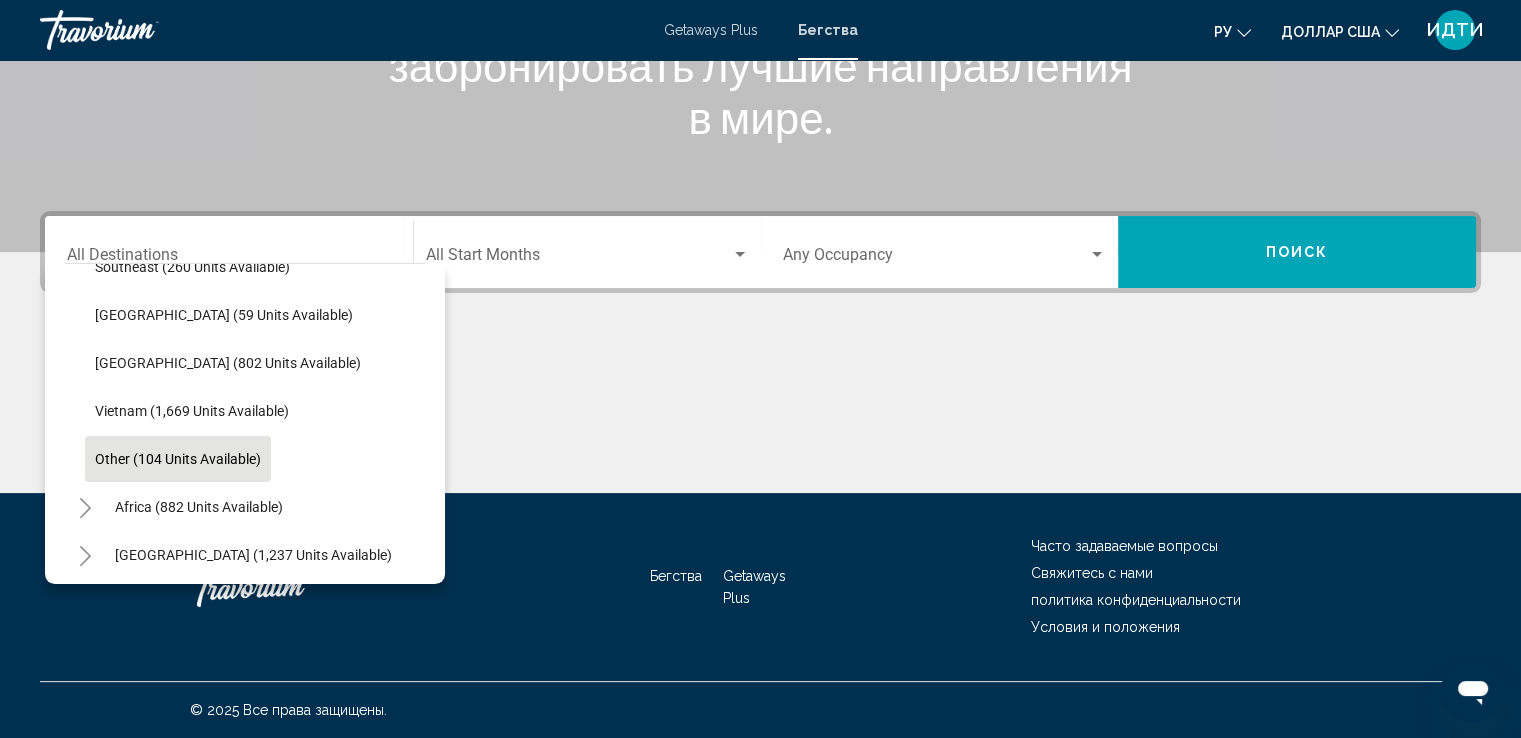 scroll, scrollTop: 1059, scrollLeft: 0, axis: vertical 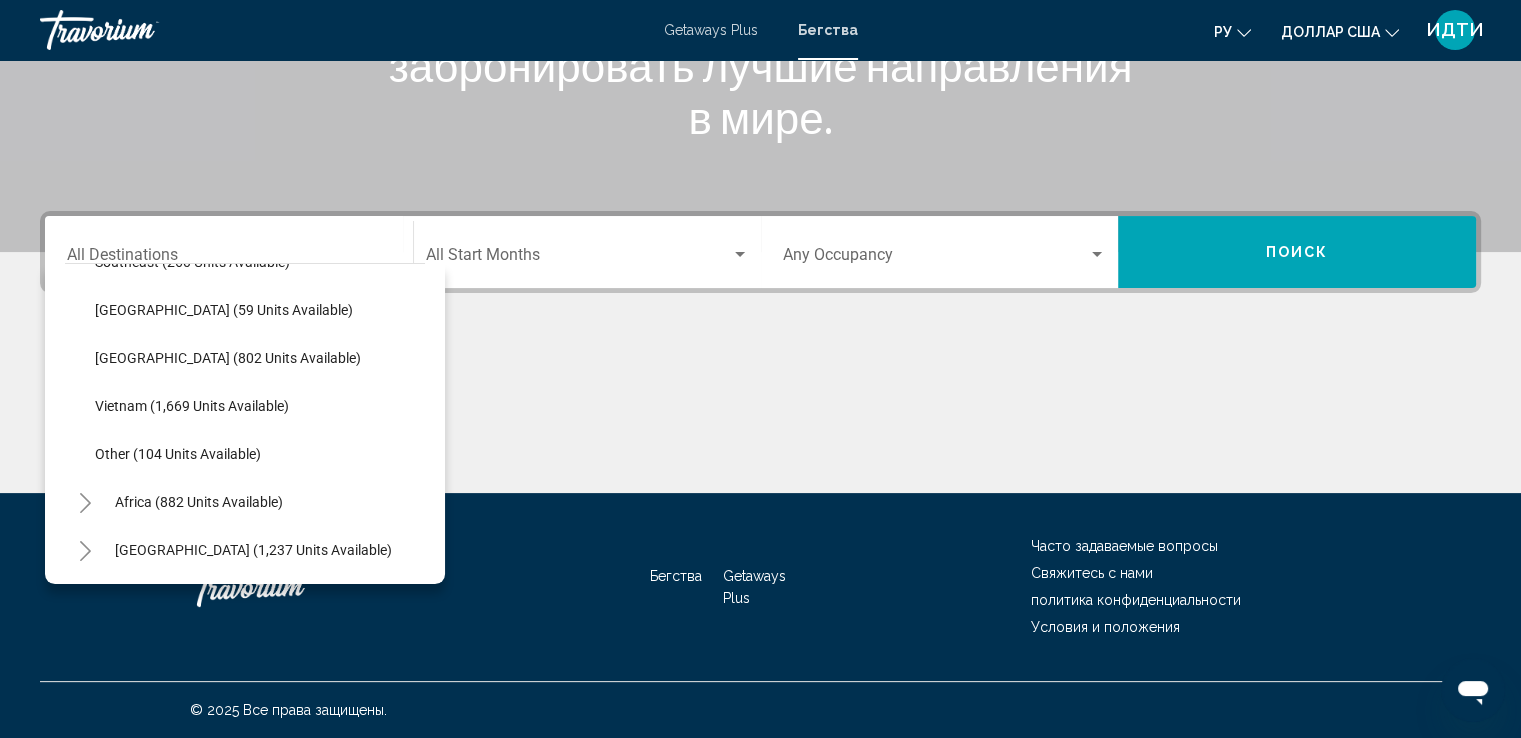 click on "Поможем вам найти и забронировать лучшие направления в мире." at bounding box center [761, 65] 